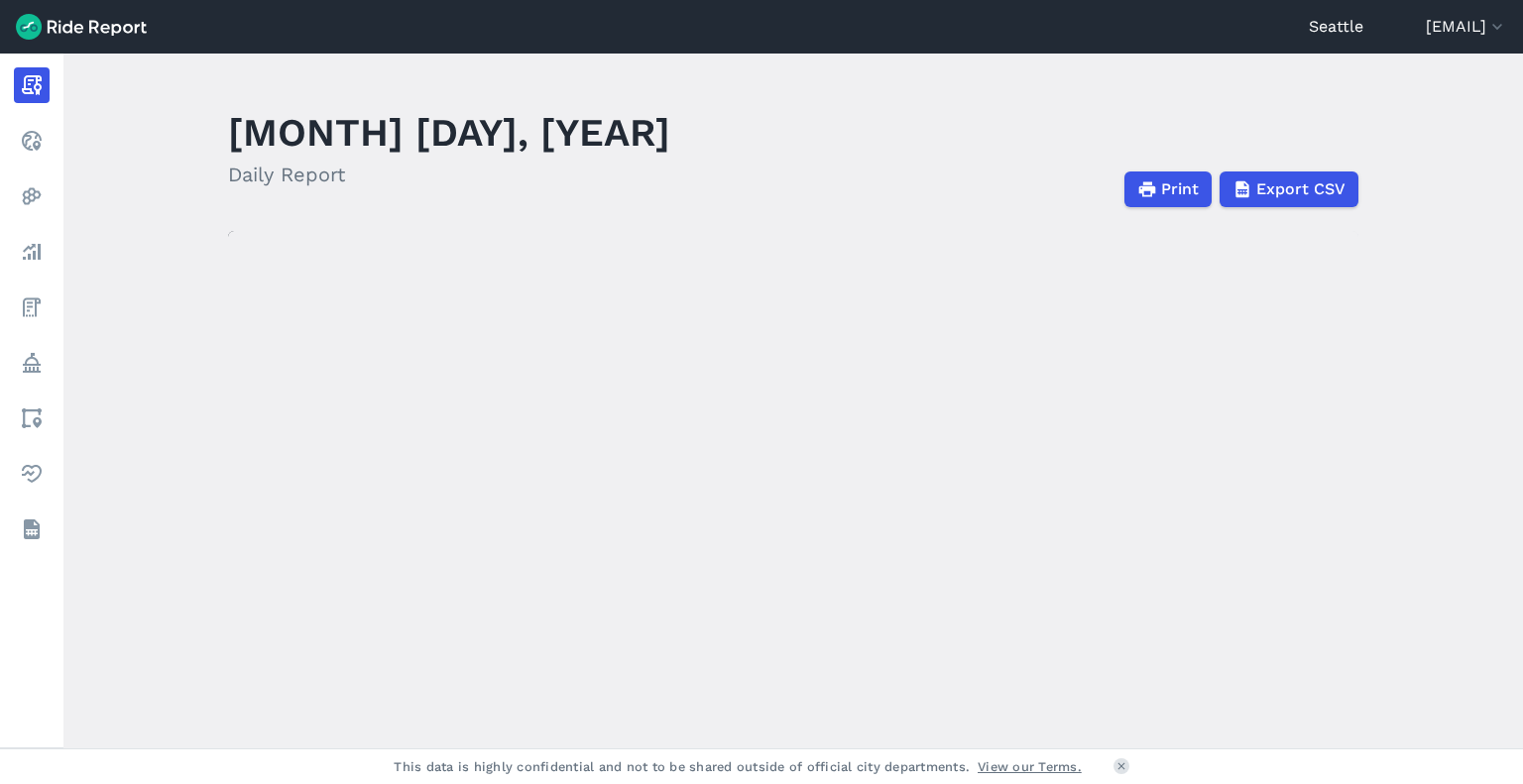 scroll, scrollTop: 0, scrollLeft: 0, axis: both 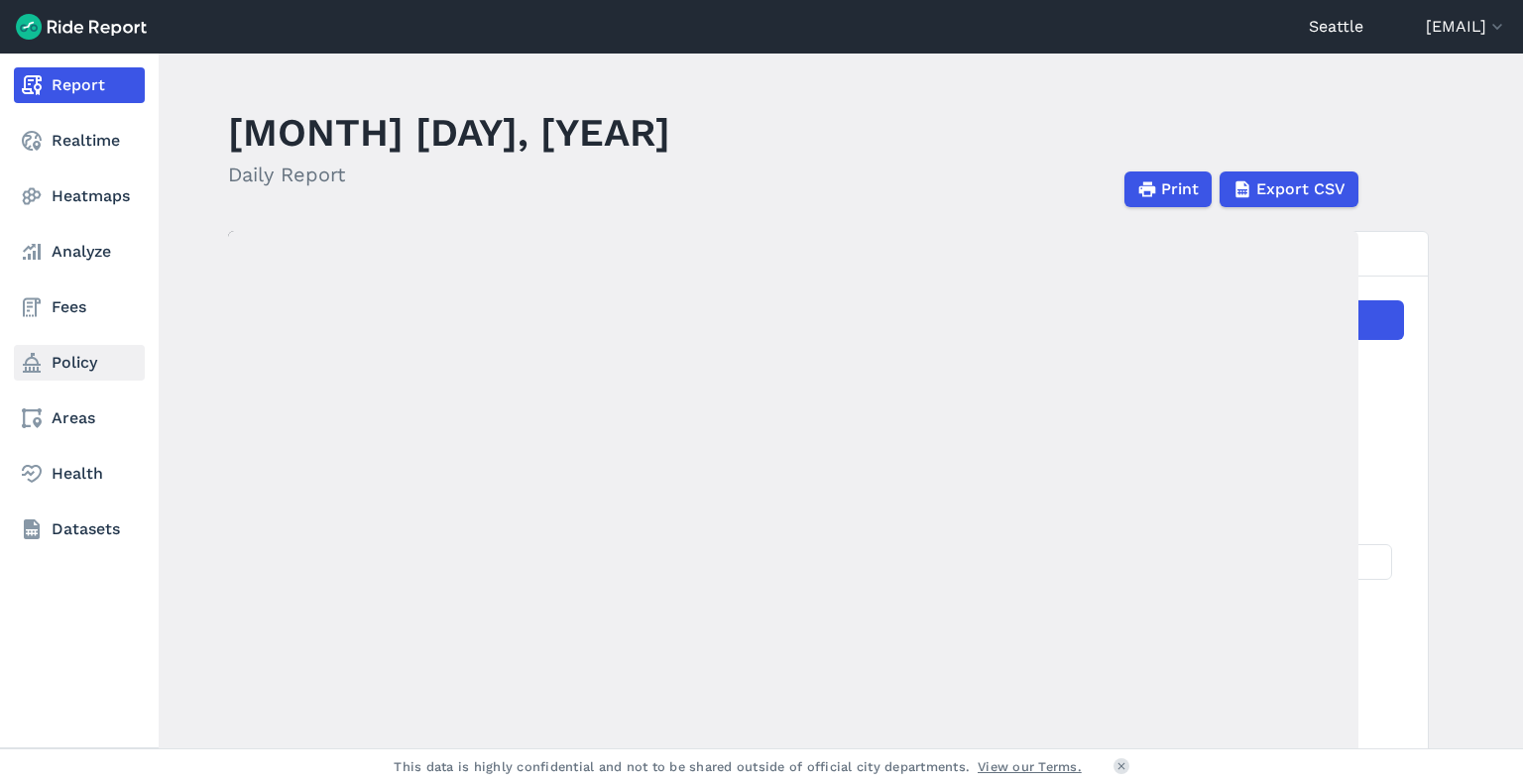 click on "Policy" at bounding box center (79, 363) 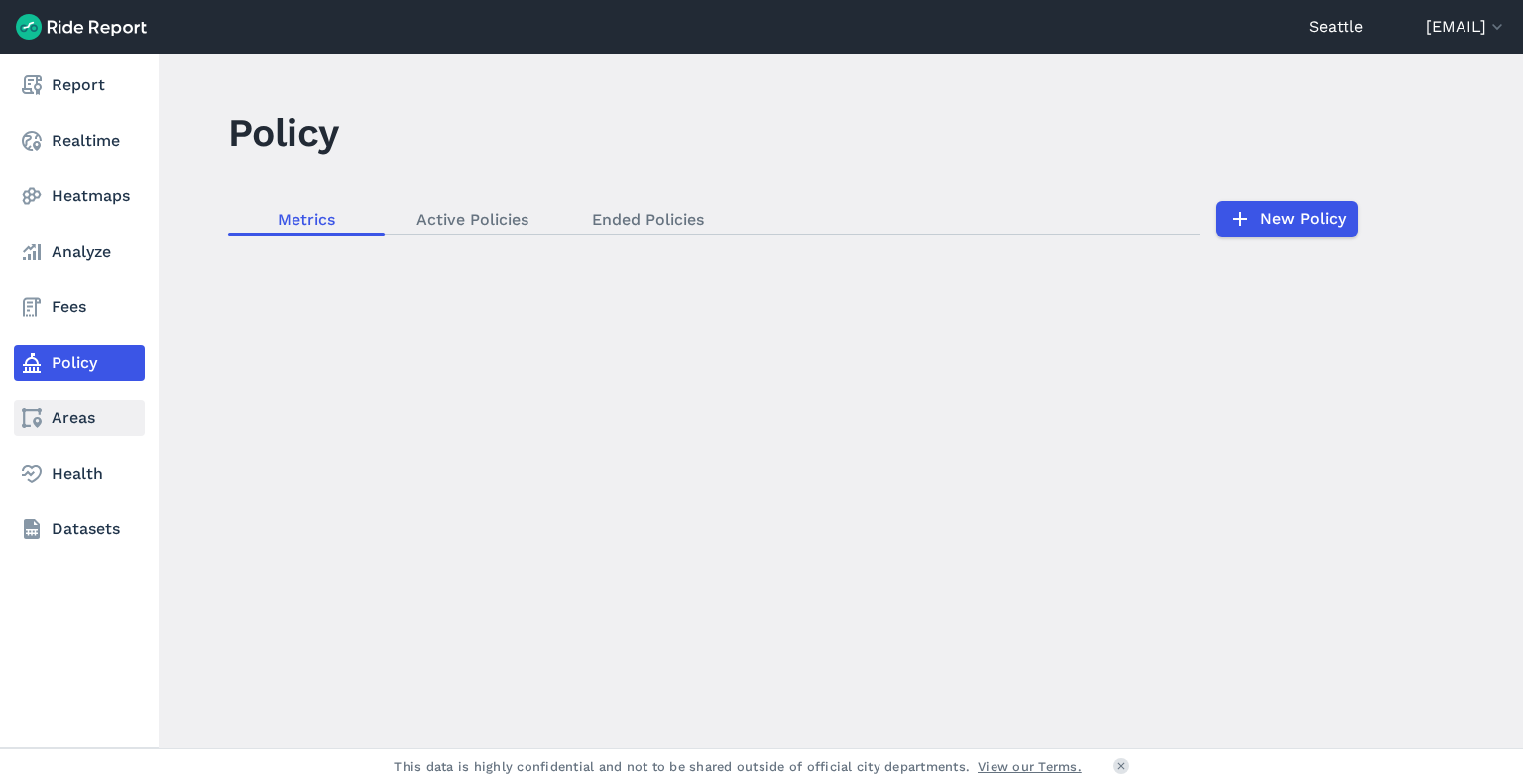 click on "Areas" at bounding box center [79, 418] 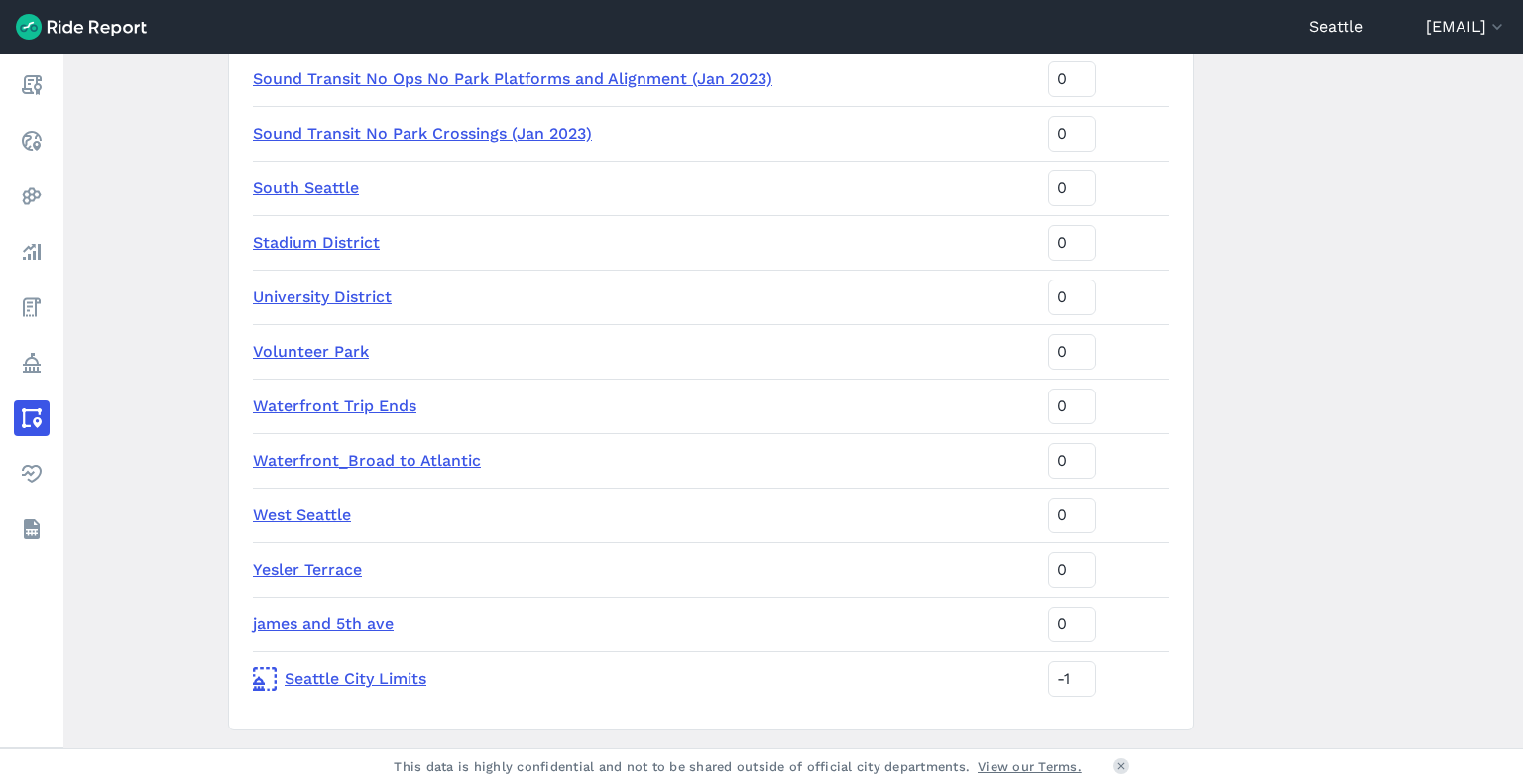 scroll, scrollTop: 3392, scrollLeft: 0, axis: vertical 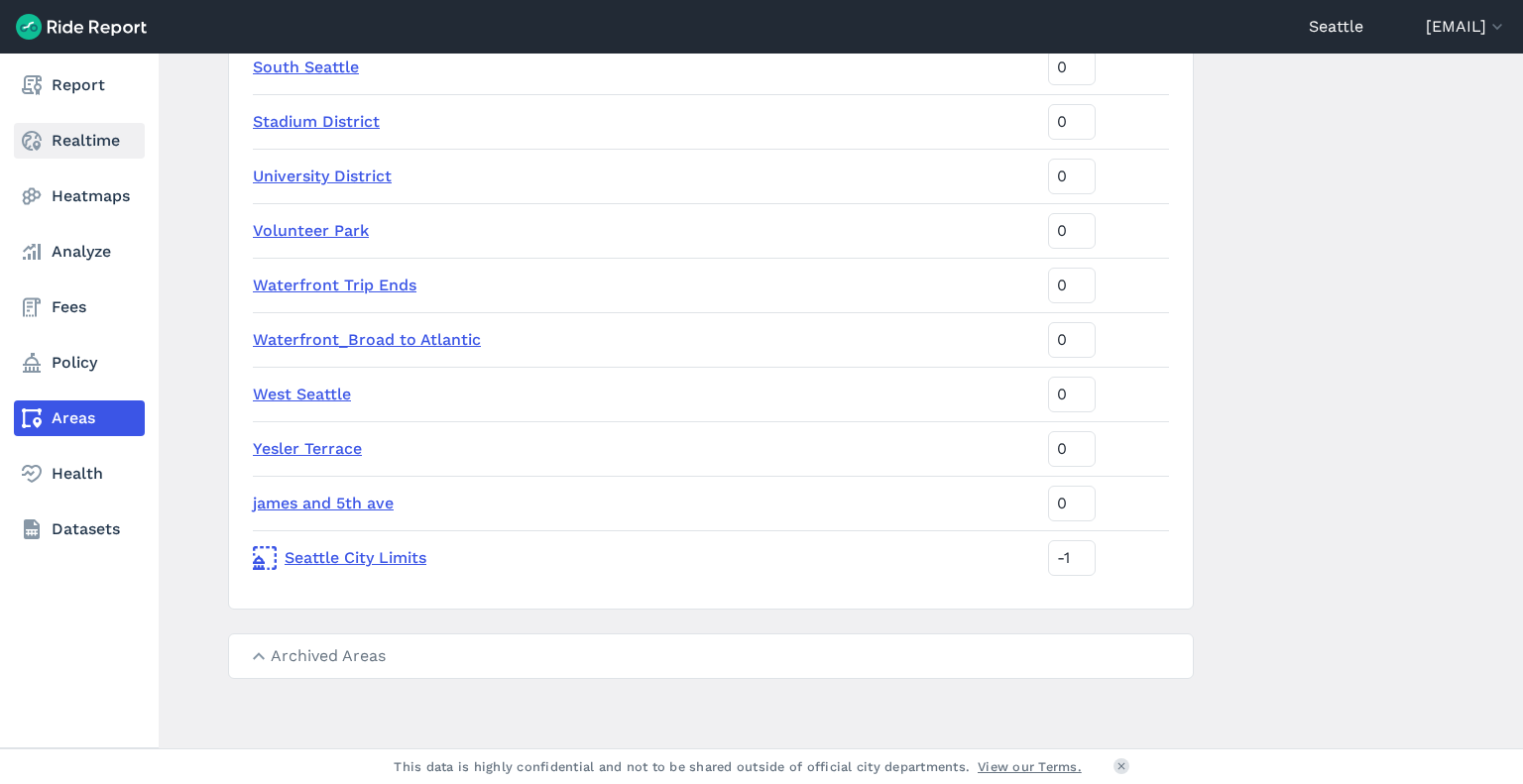 click on "Realtime" at bounding box center (79, 141) 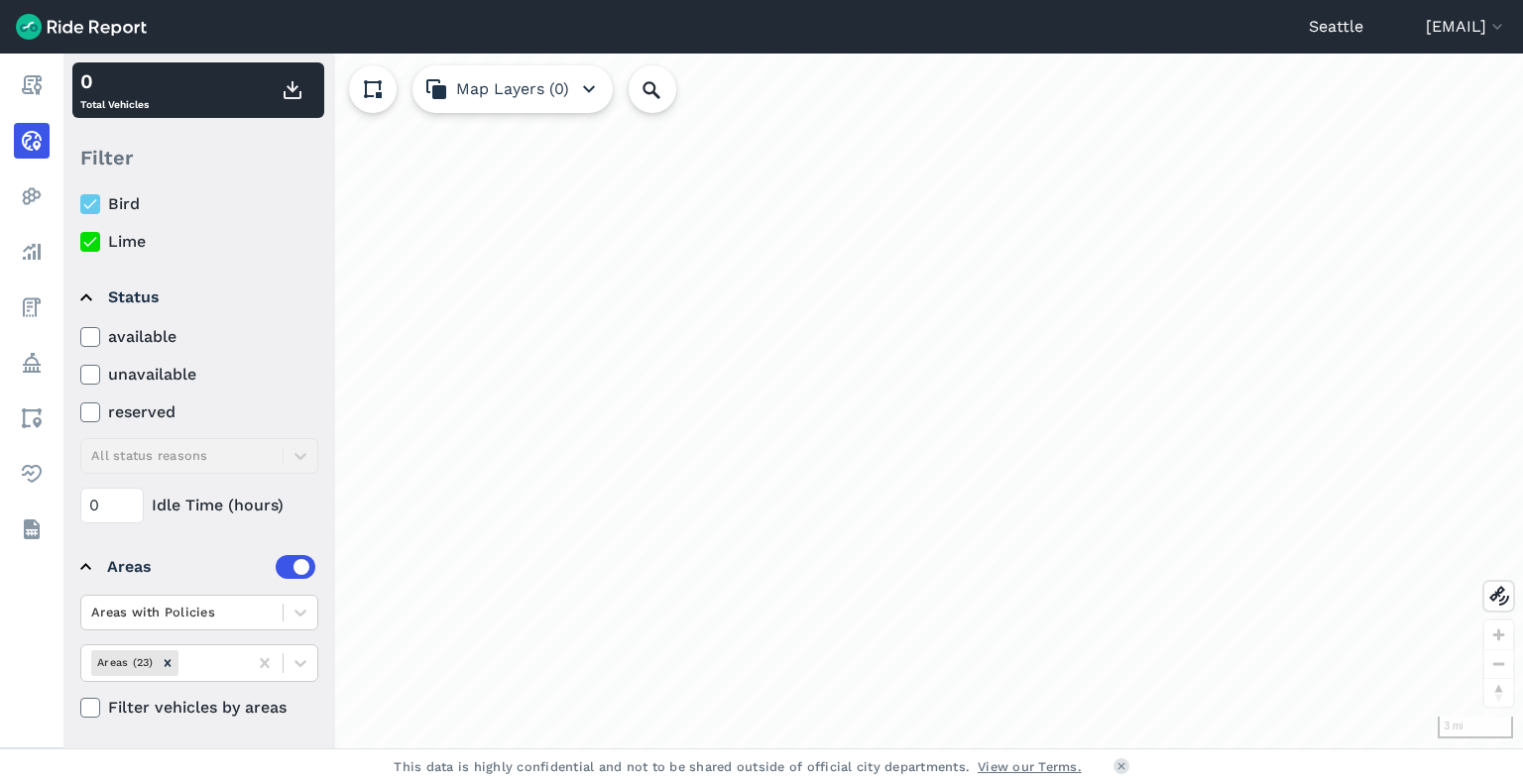 scroll, scrollTop: 61, scrollLeft: 0, axis: vertical 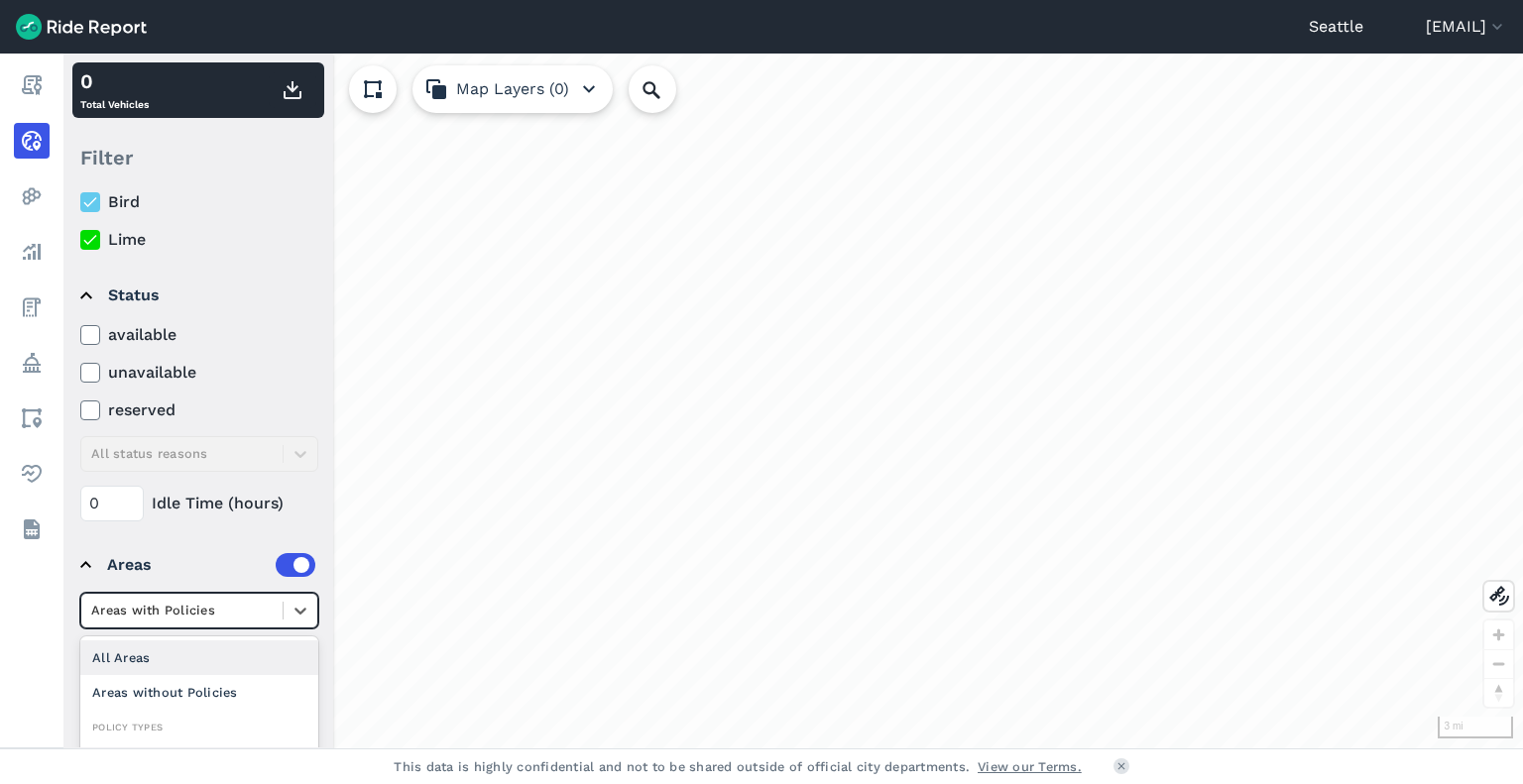 click at bounding box center (181, 610) 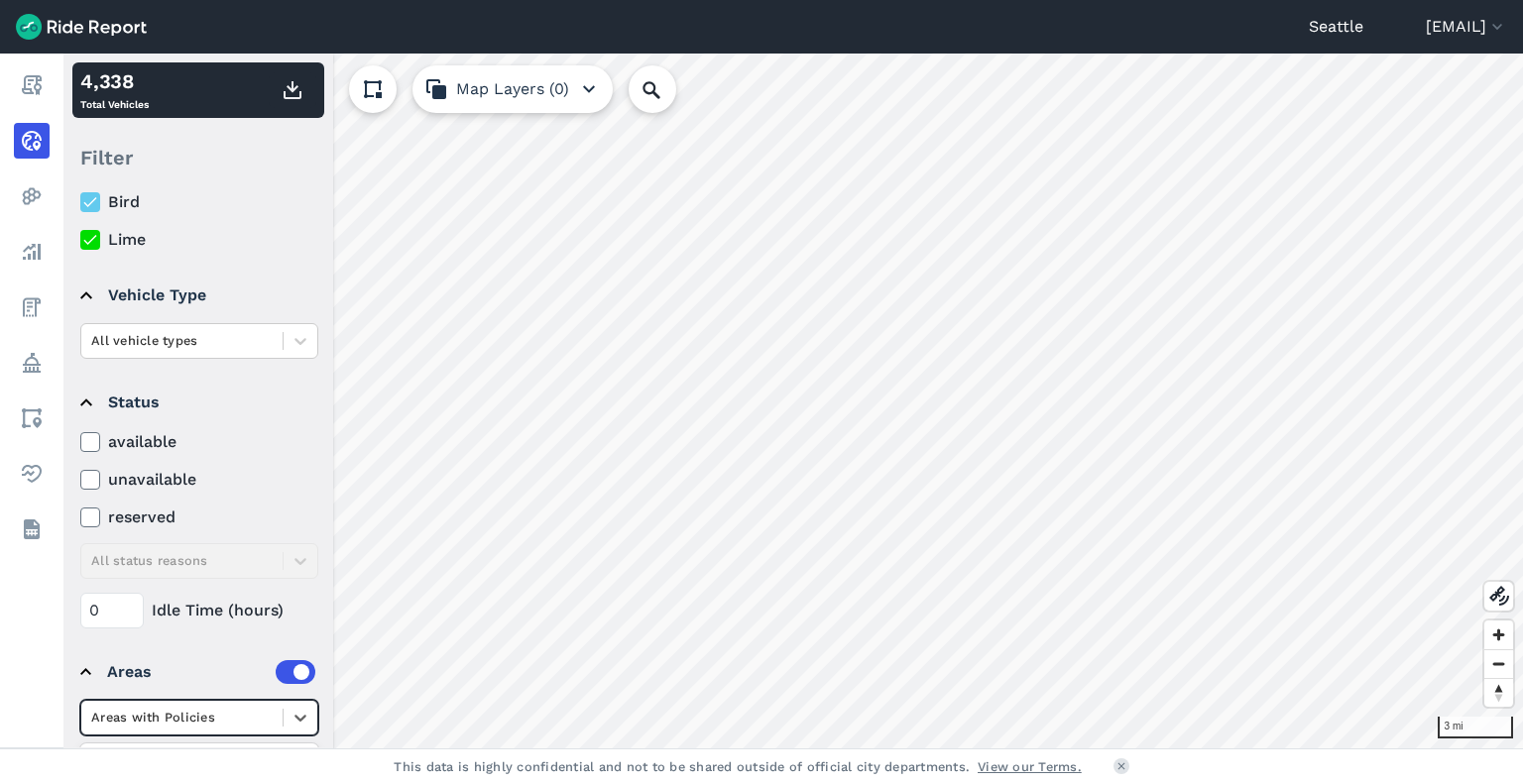 scroll, scrollTop: 196, scrollLeft: 0, axis: vertical 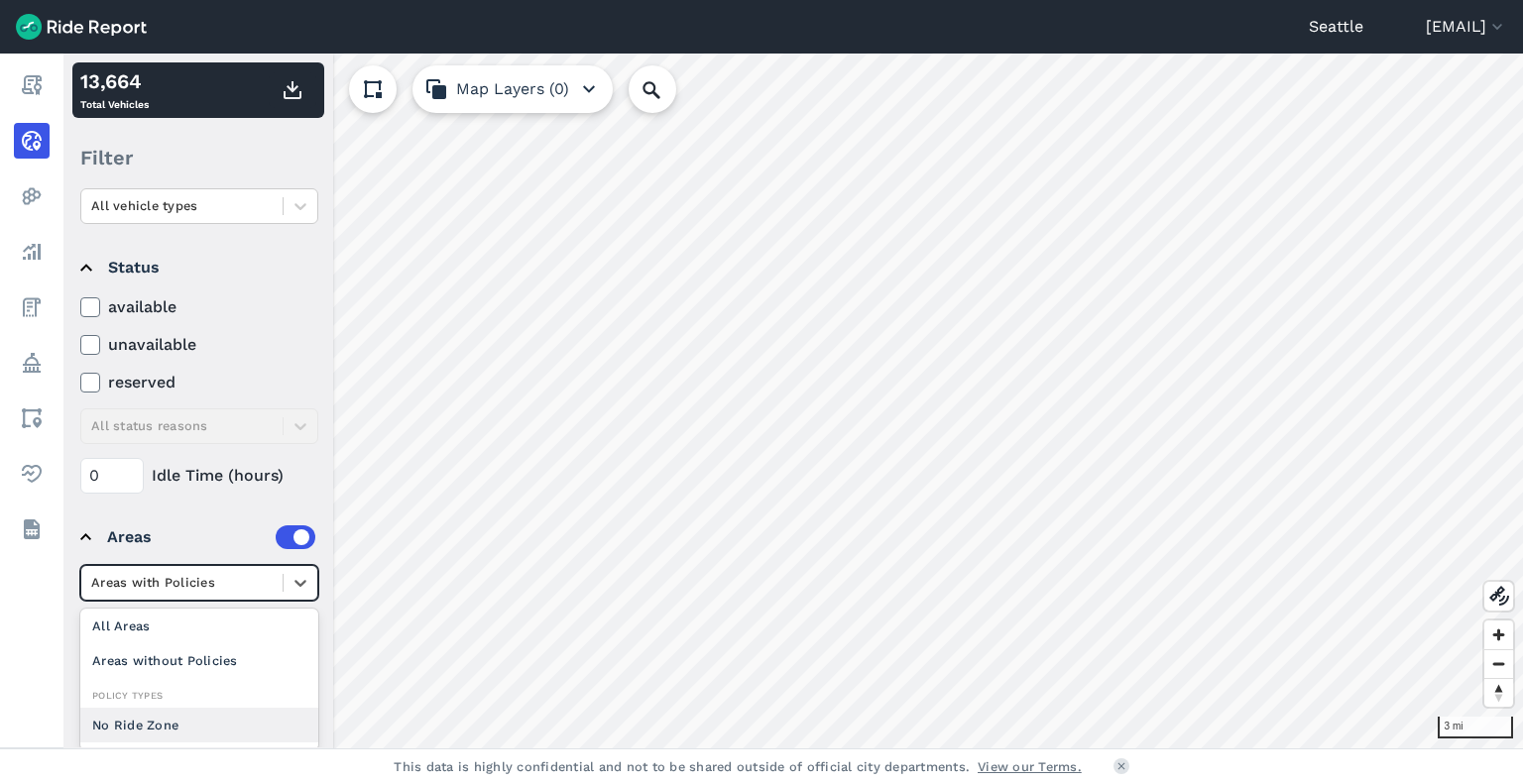 click on "No Ride Zone" at bounding box center [199, 725] 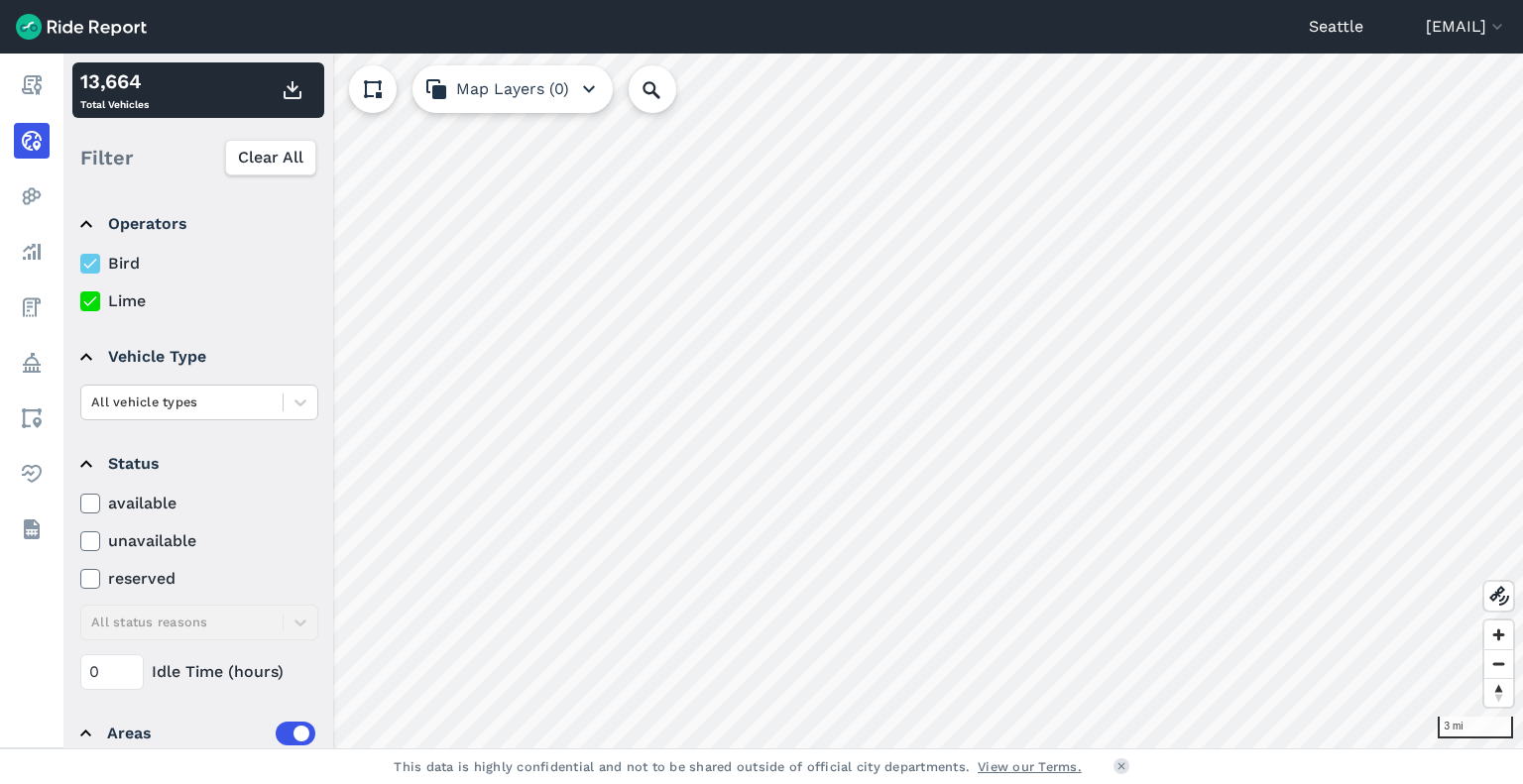 scroll, scrollTop: 0, scrollLeft: 0, axis: both 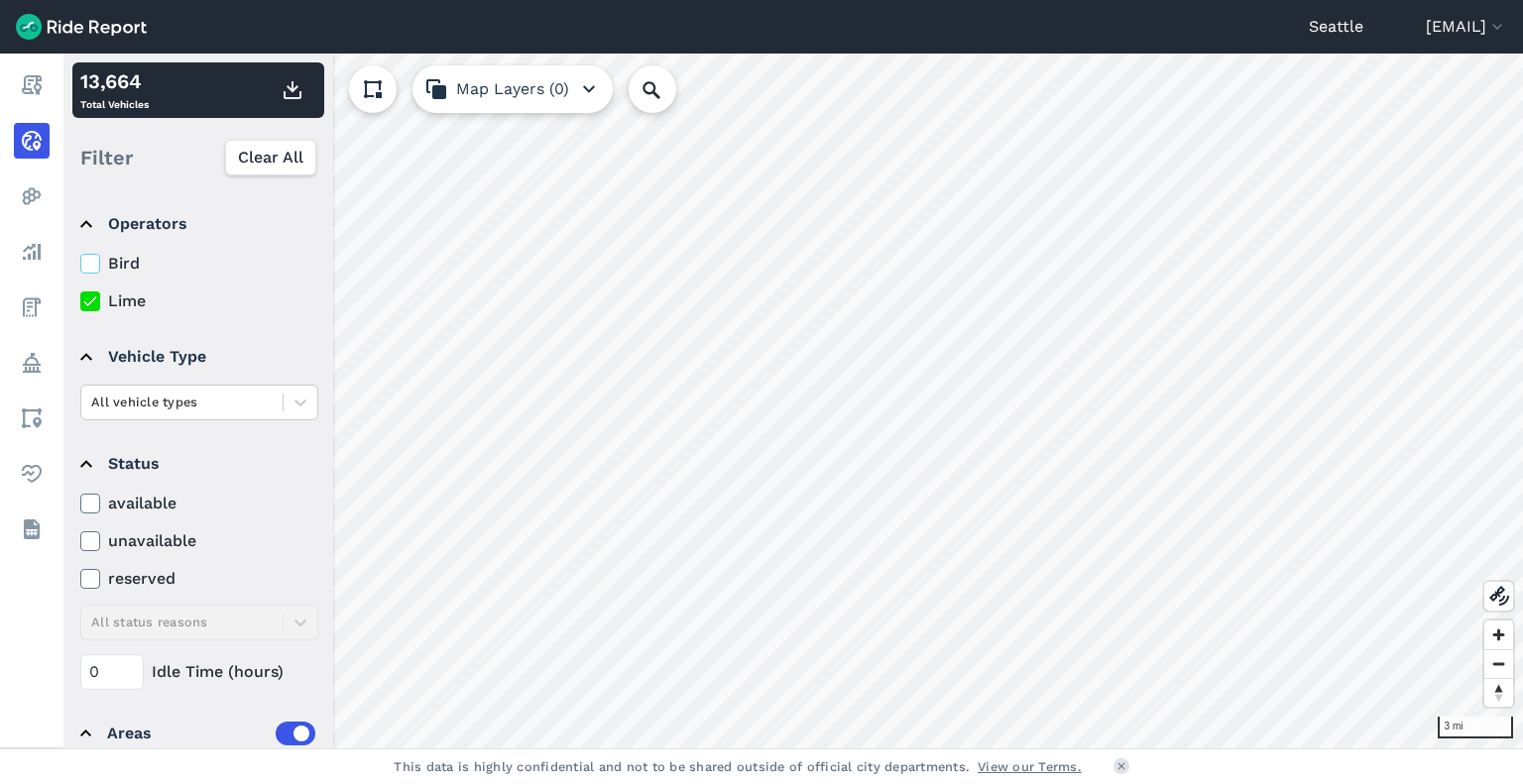 click 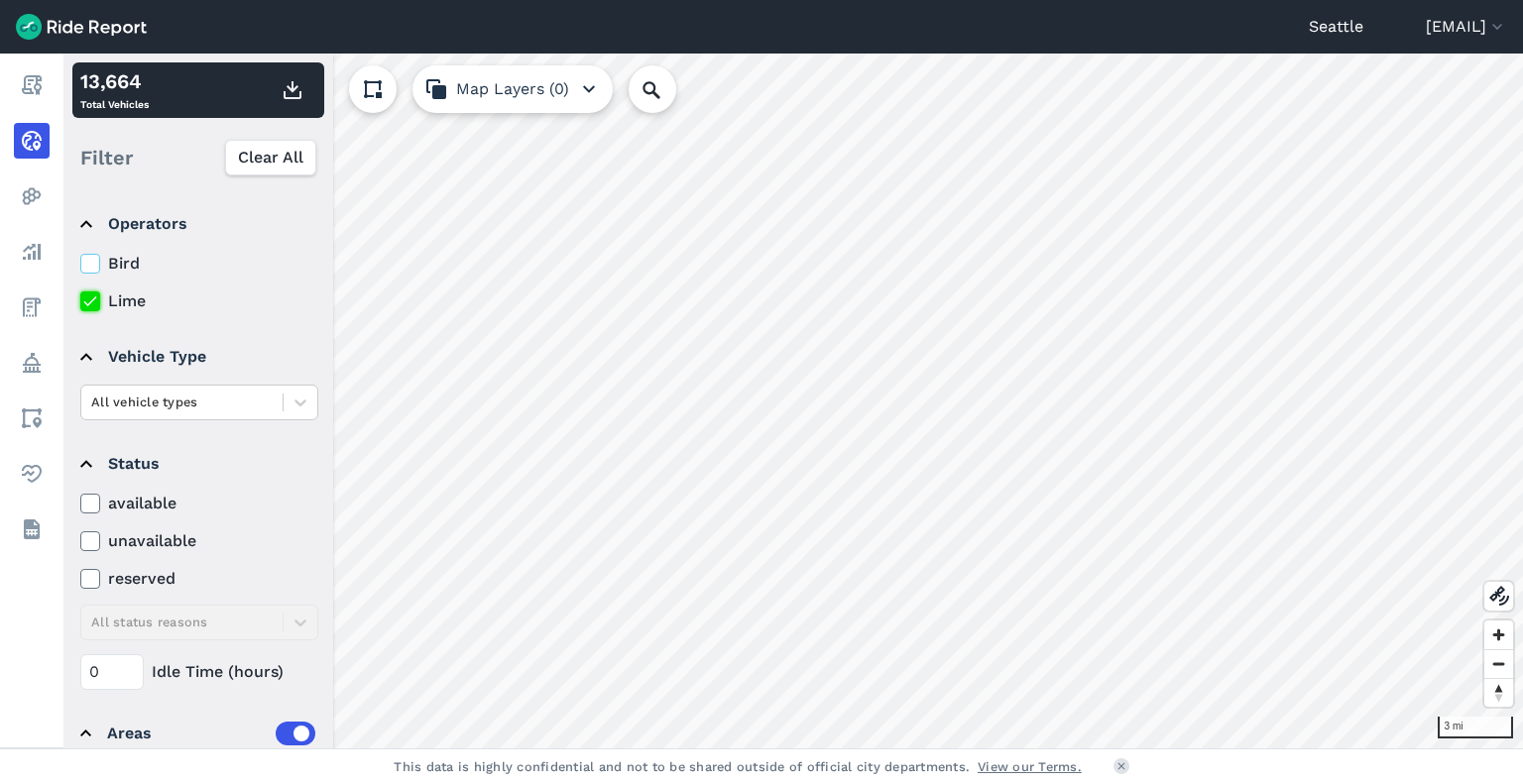click on "Lime" at bounding box center [80, 295] 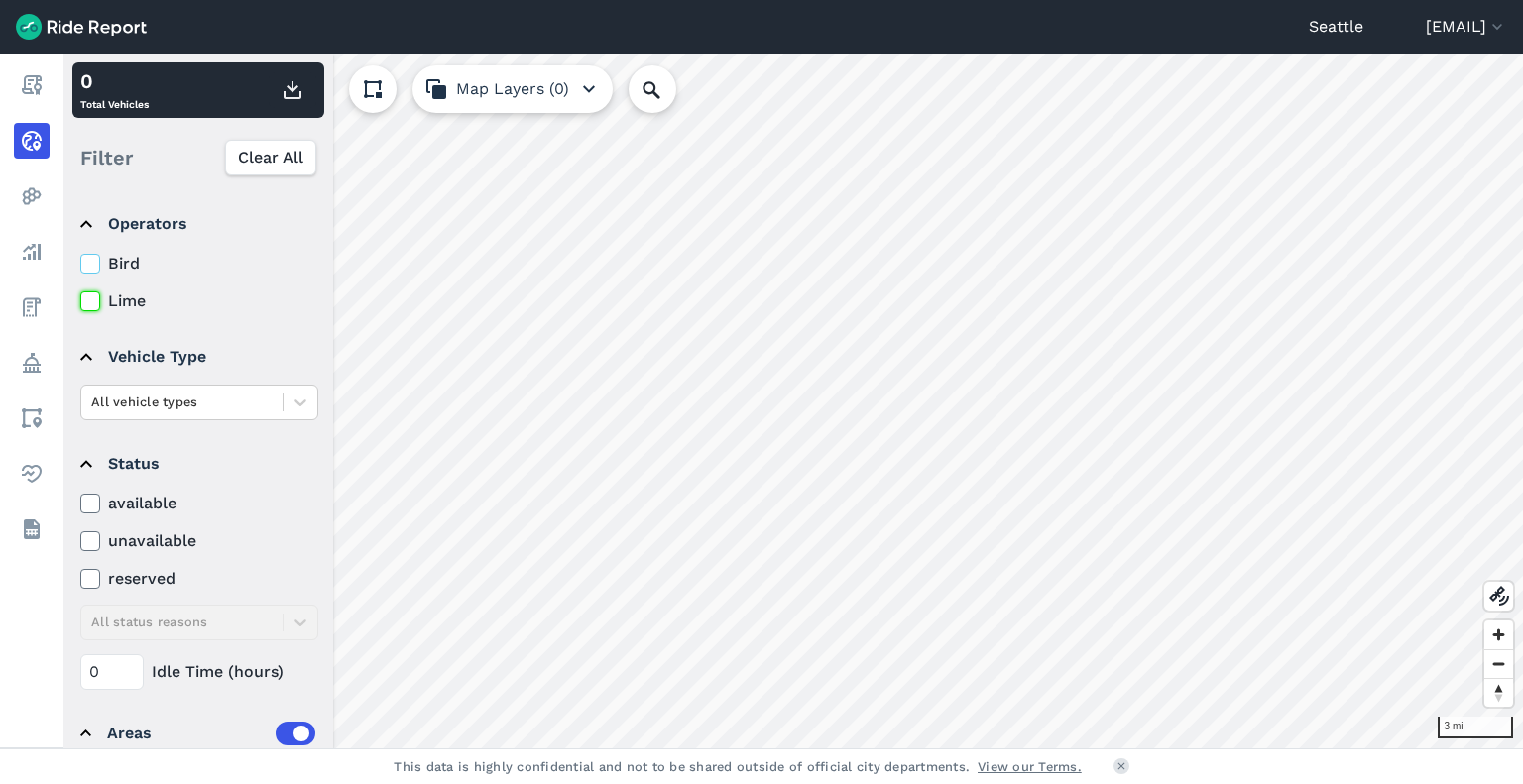 scroll, scrollTop: 168, scrollLeft: 0, axis: vertical 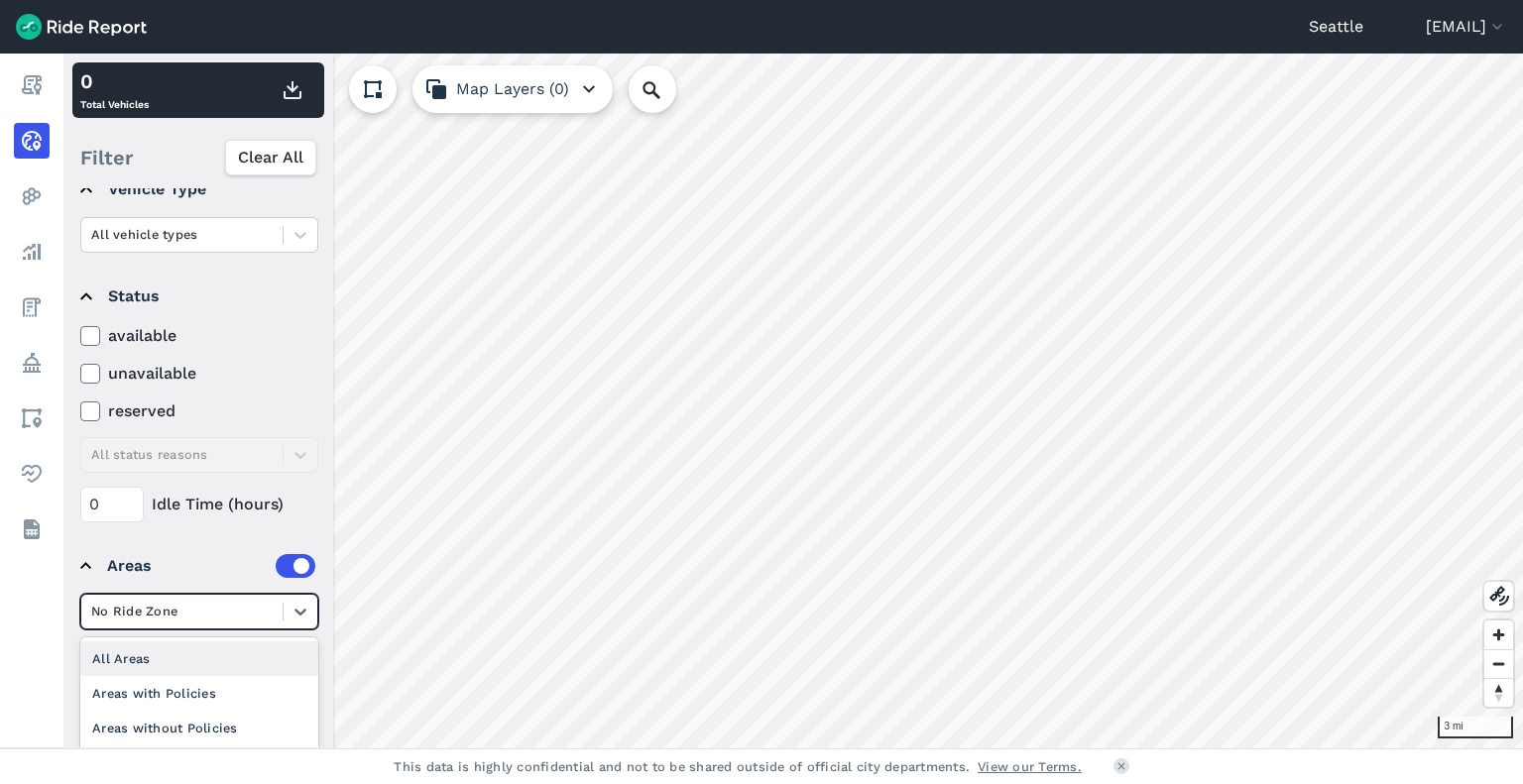 click at bounding box center (181, 611) 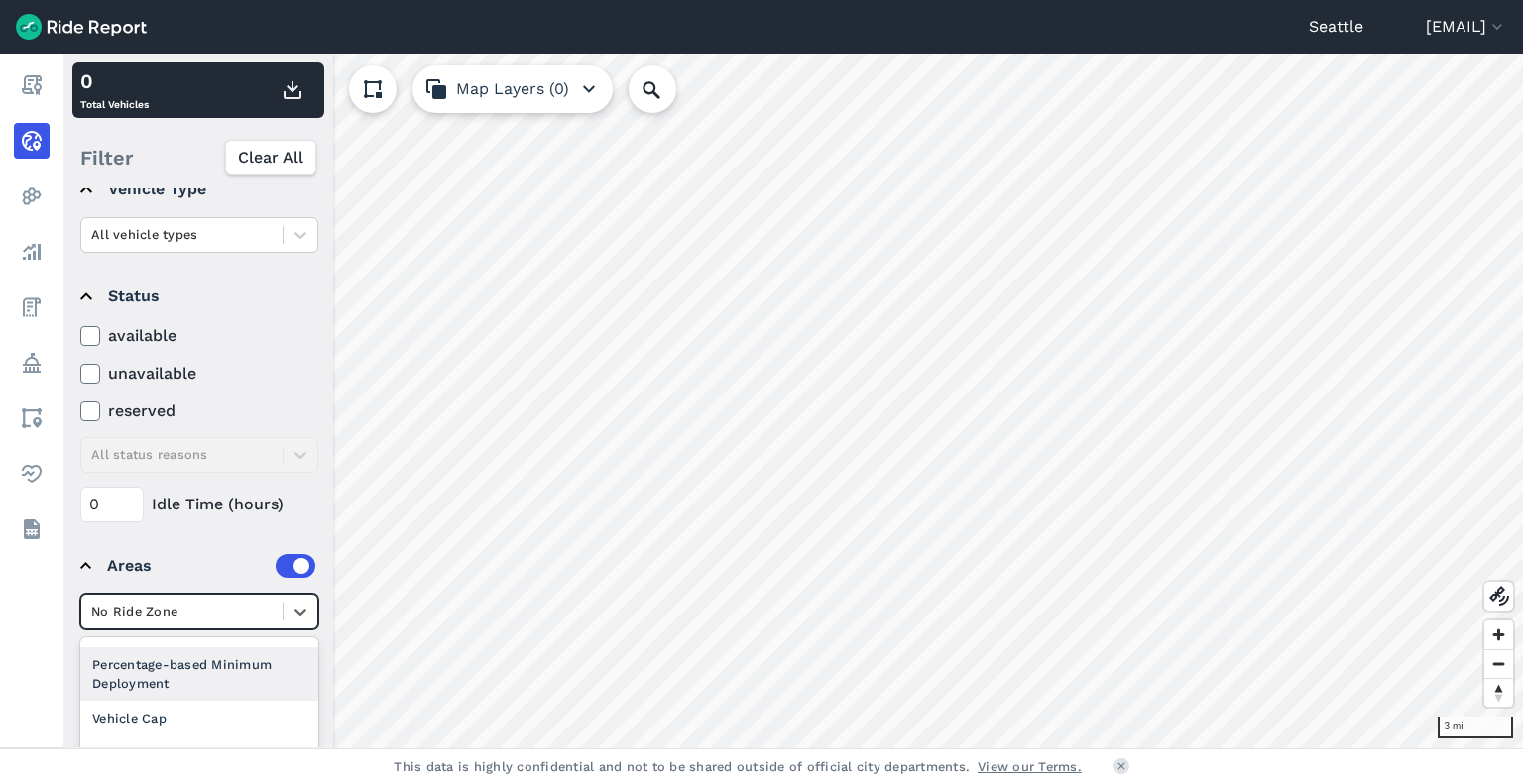 scroll, scrollTop: 99, scrollLeft: 0, axis: vertical 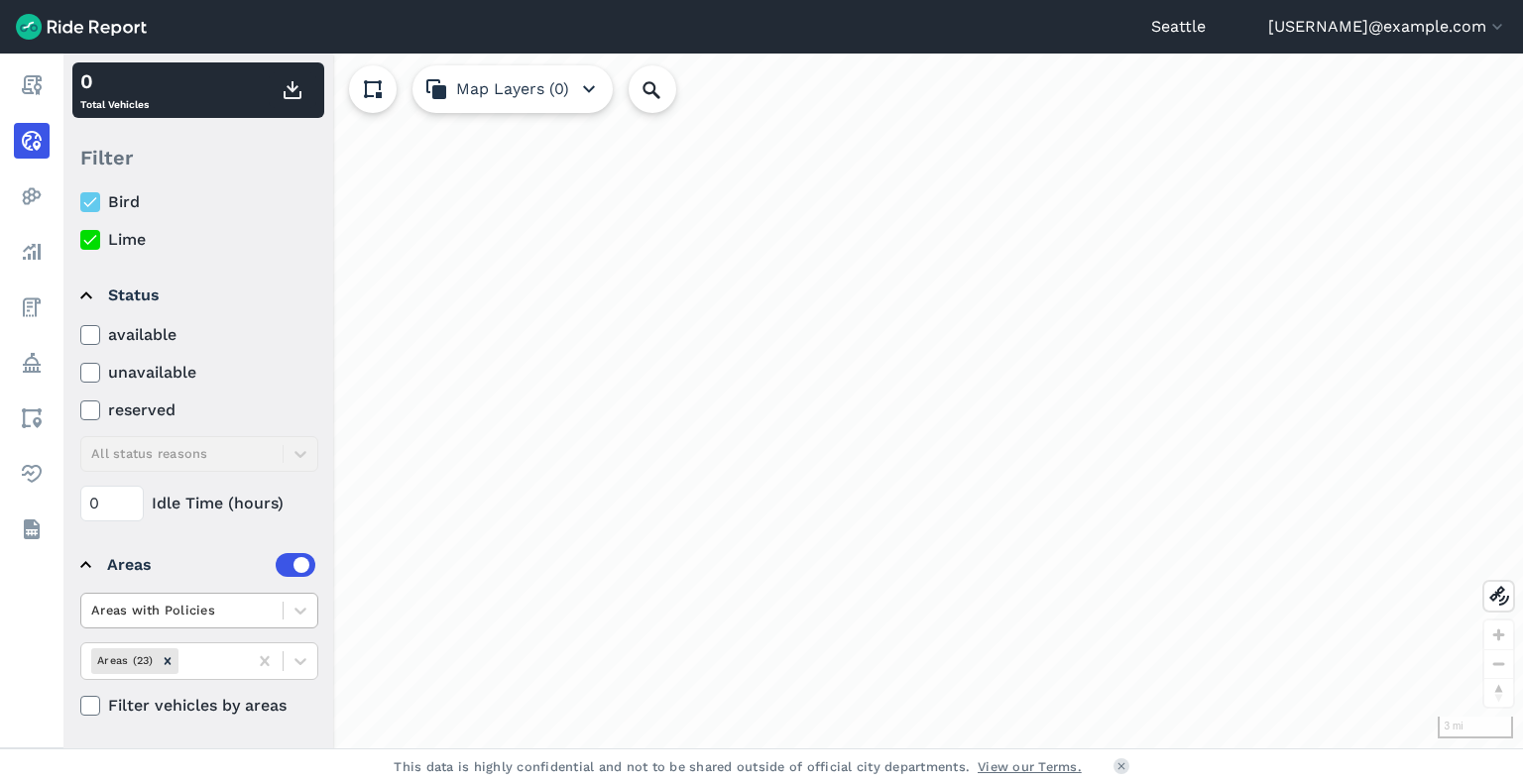 click at bounding box center [181, 610] 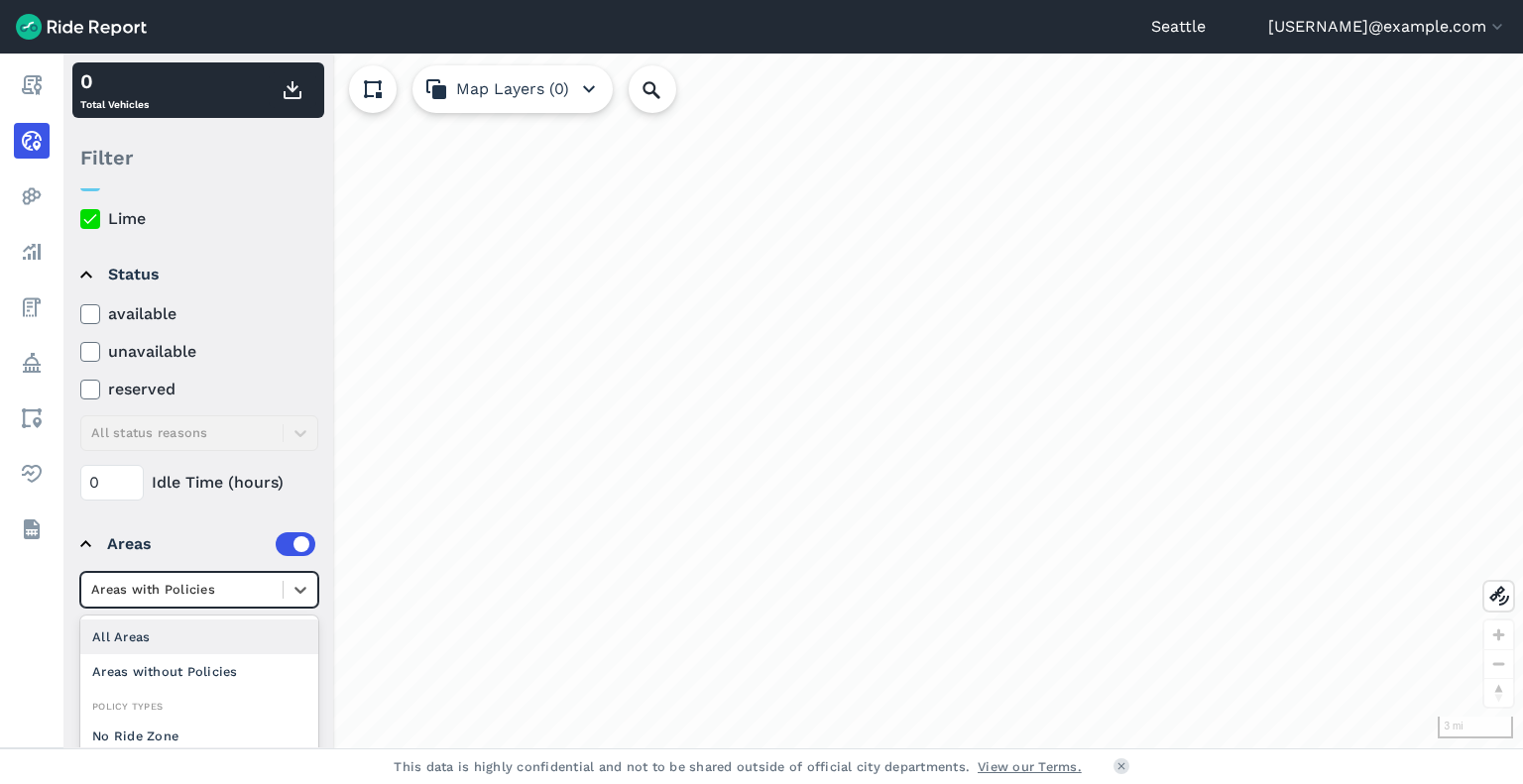 scroll, scrollTop: 90, scrollLeft: 0, axis: vertical 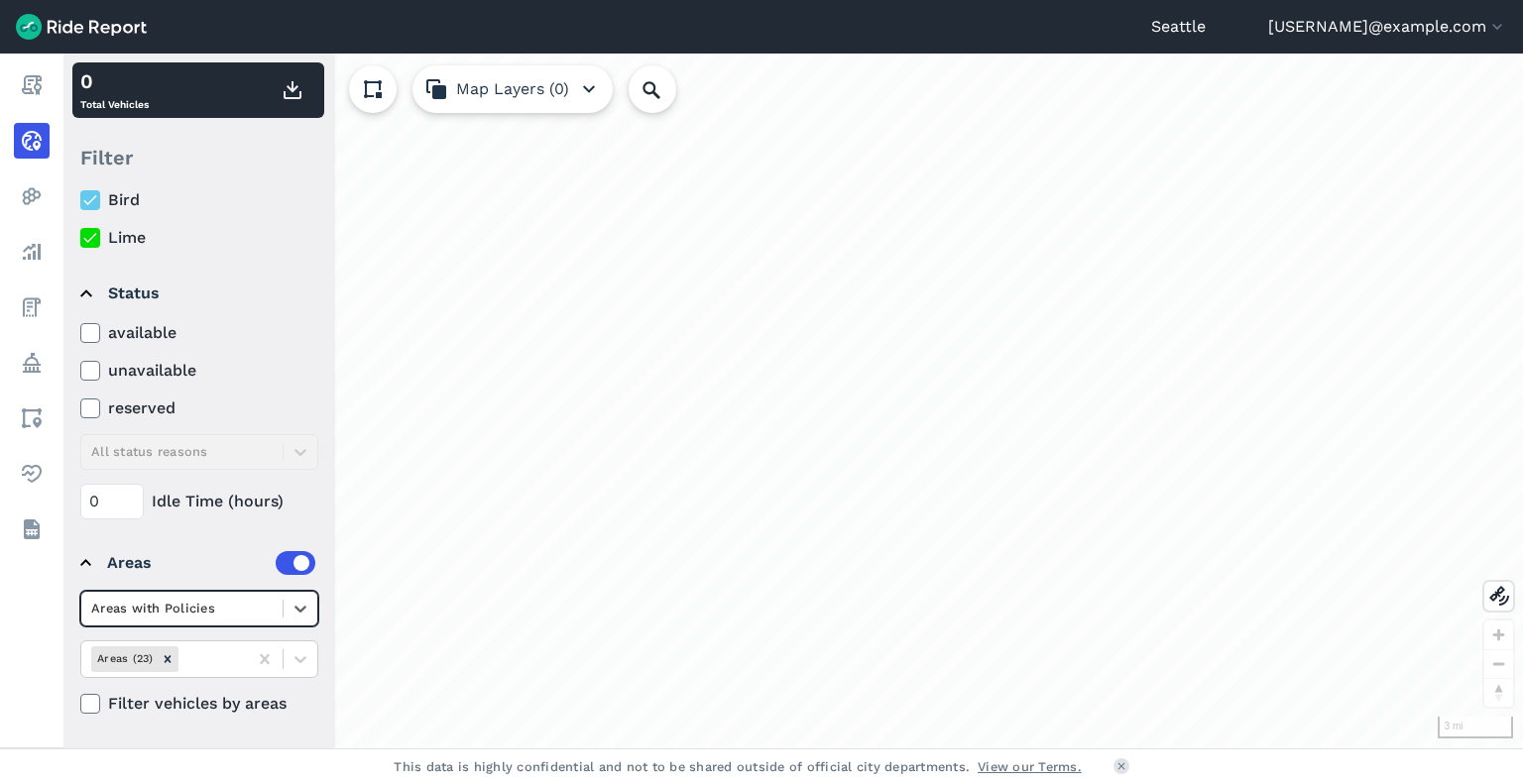 click on "Areas   Select is focused ,type to refine list, press Down to open the menu,  Areas with Policies Areas (23) Filter vehicles by areas" at bounding box center [197, 625] 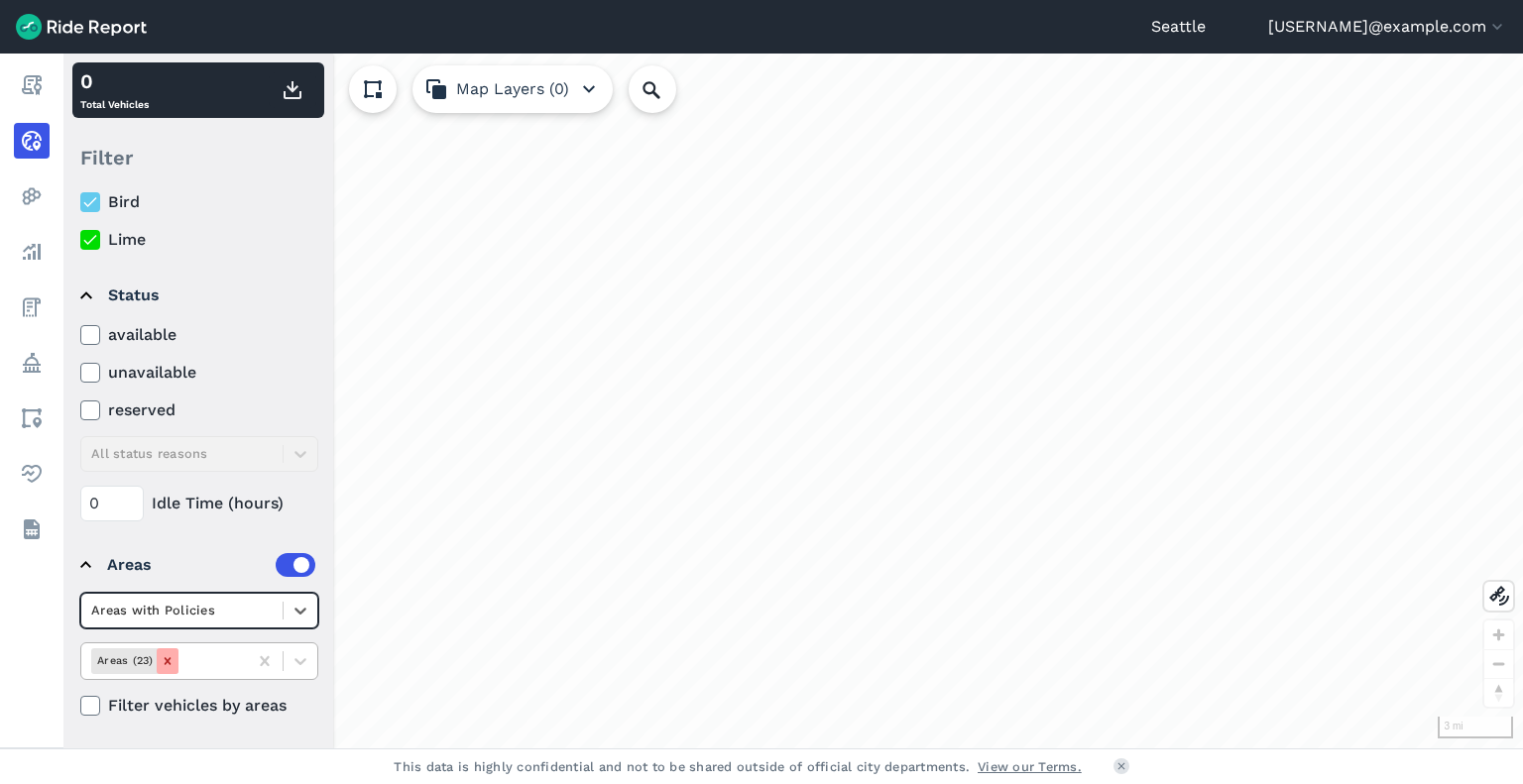 click 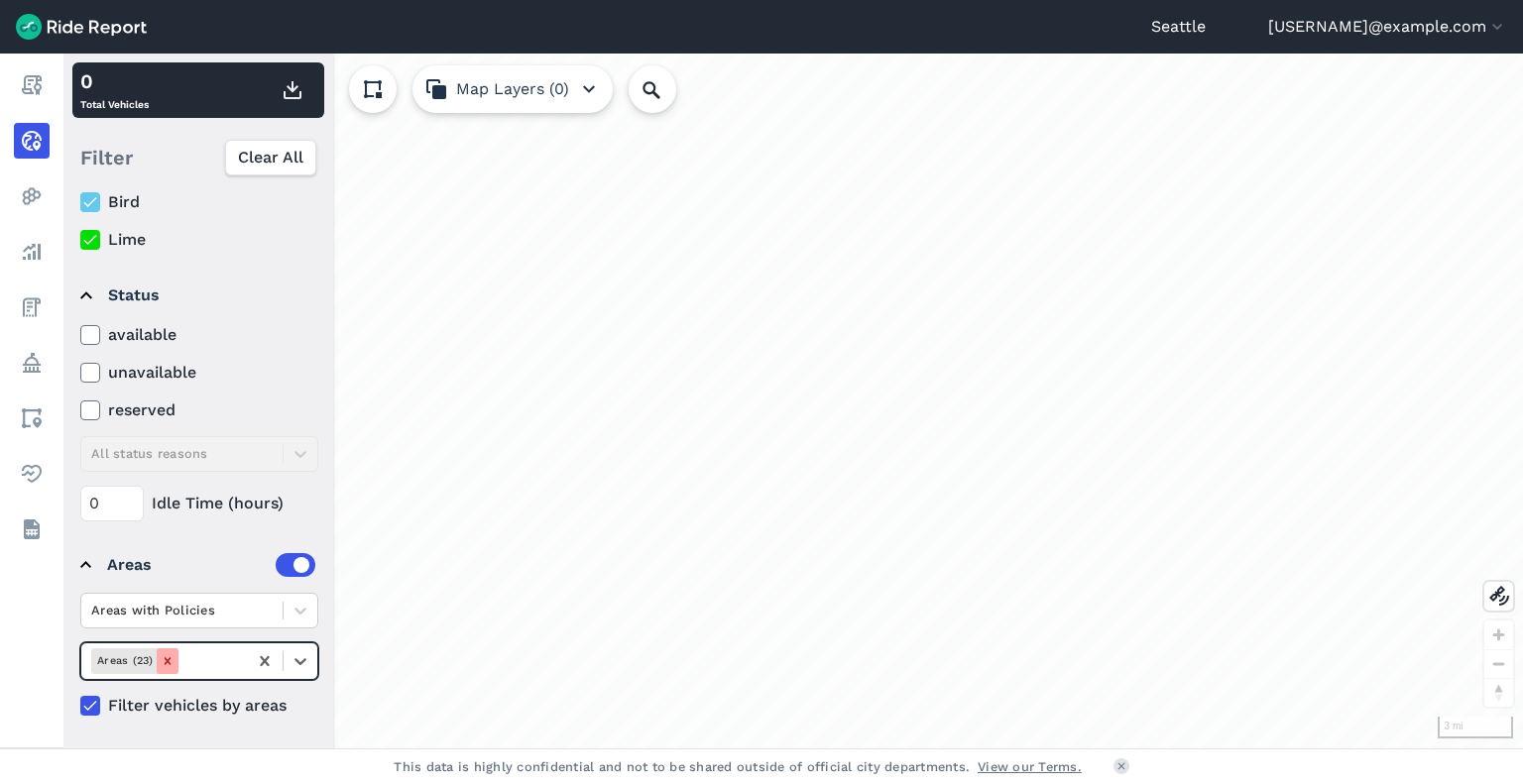 click 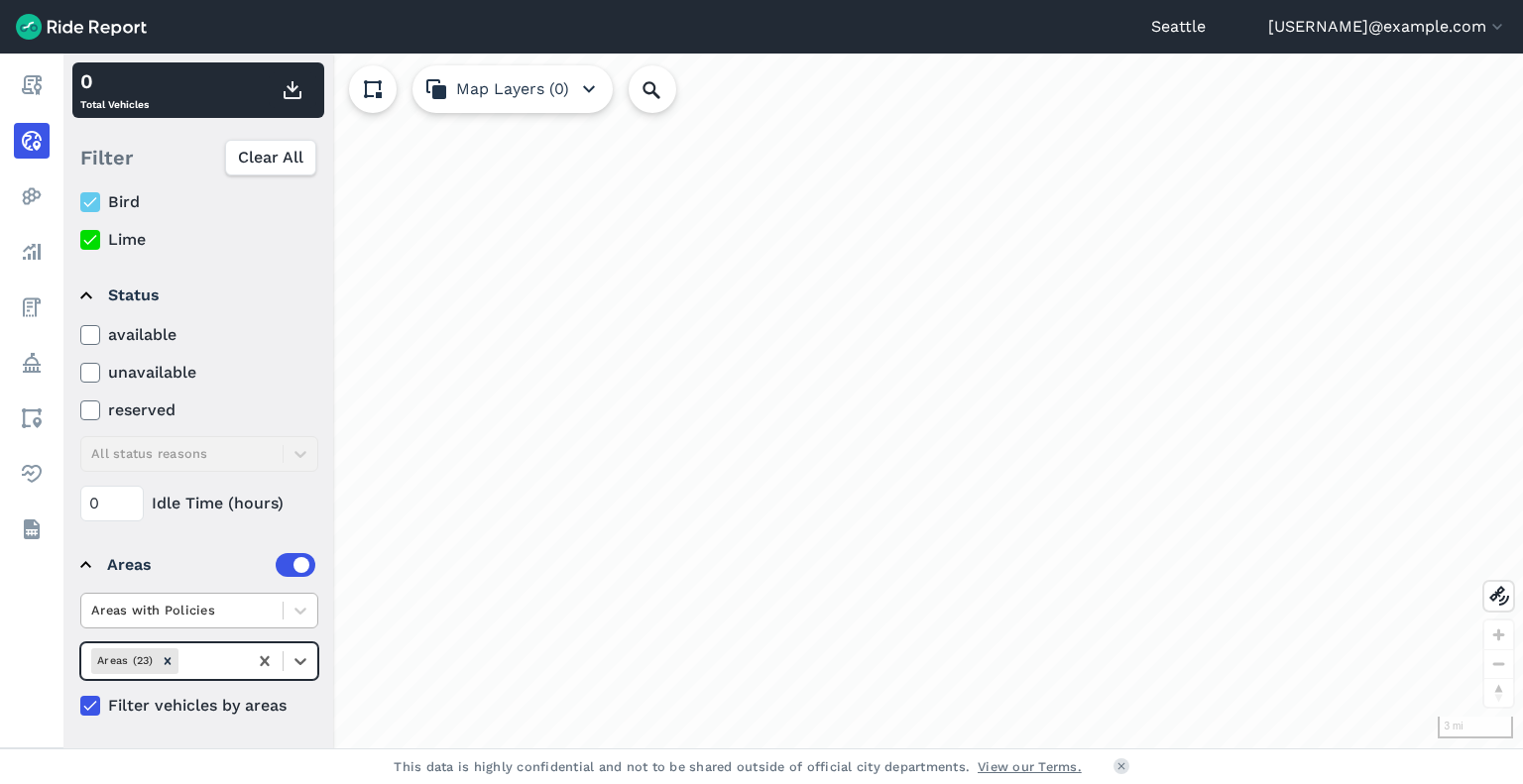 drag, startPoint x: 249, startPoint y: 614, endPoint x: 242, endPoint y: 621, distance: 9.899495 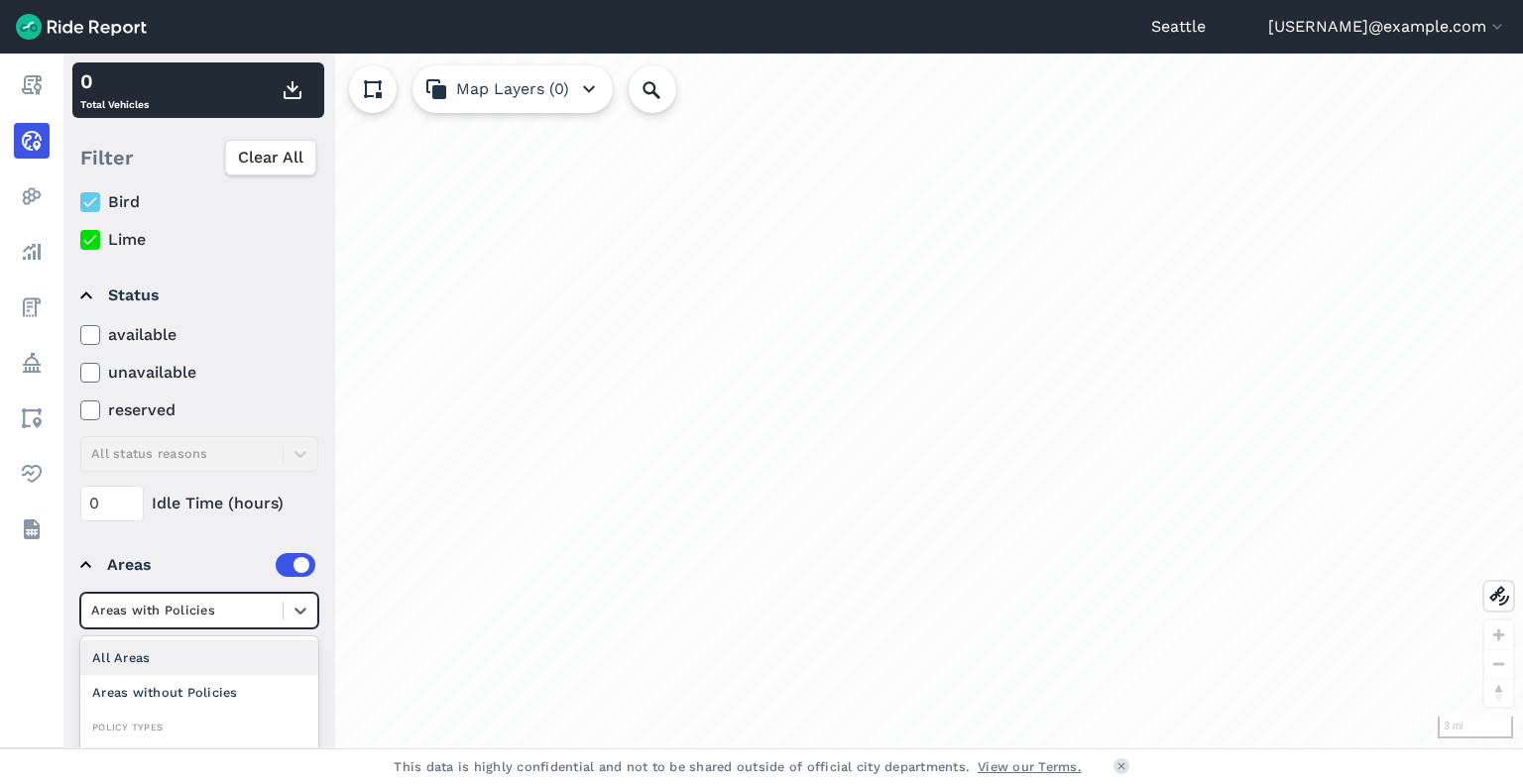 click on "Report Realtime Heatmaps Analyze Fees Policy Areas Health Datasets" at bounding box center [32, 400] 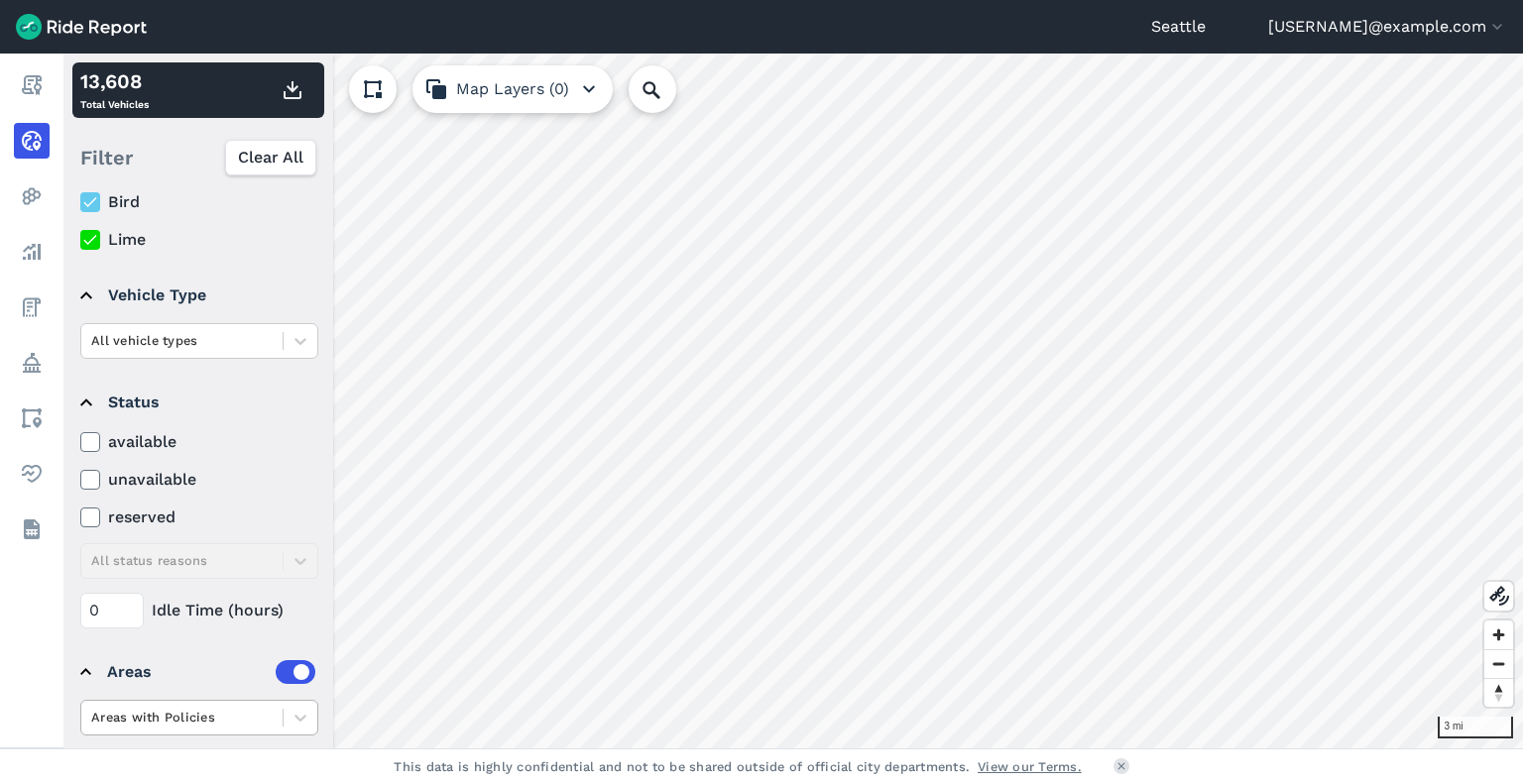scroll, scrollTop: 168, scrollLeft: 0, axis: vertical 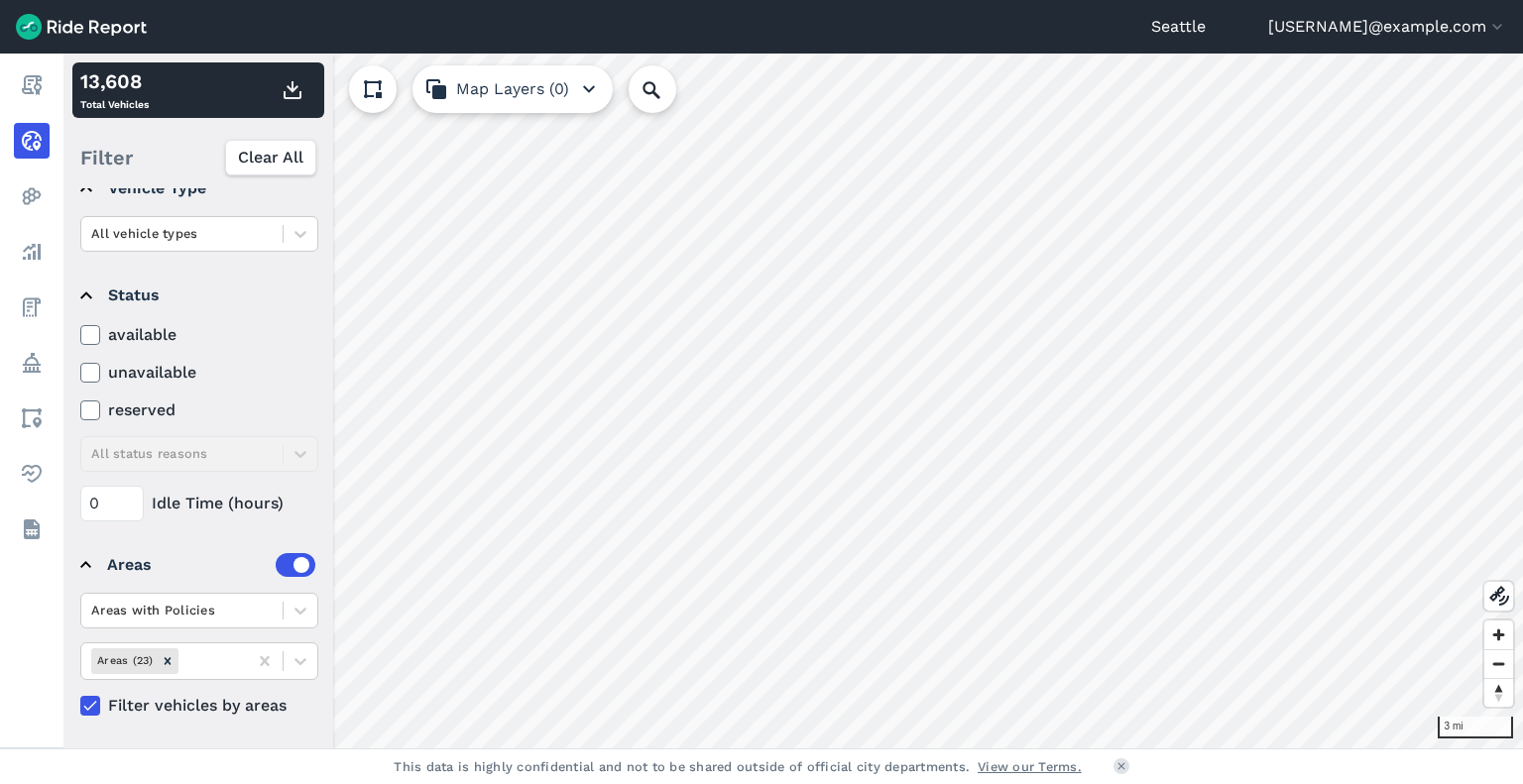 drag, startPoint x: 165, startPoint y: 653, endPoint x: 193, endPoint y: 455, distance: 199.97 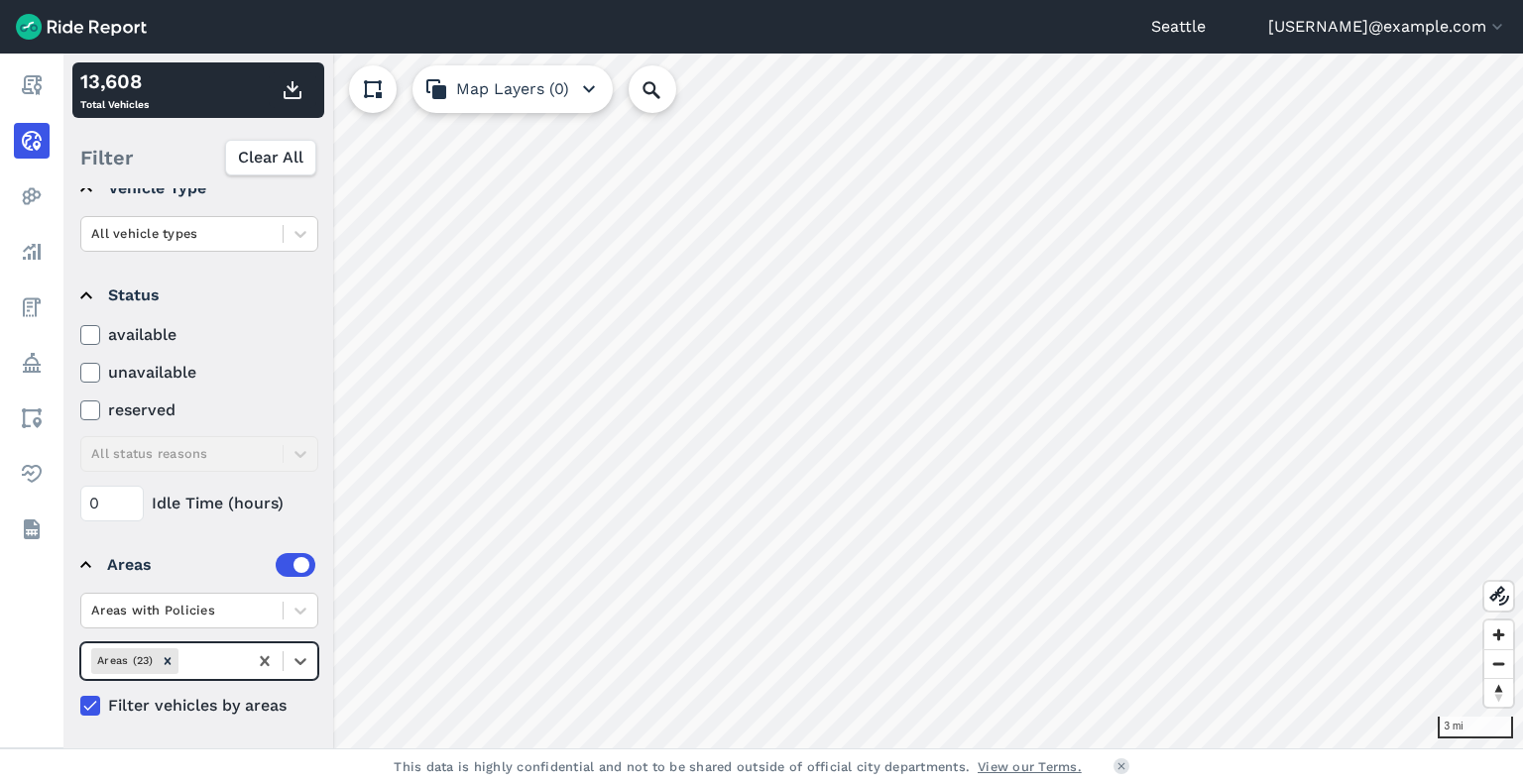 scroll, scrollTop: 0, scrollLeft: 0, axis: both 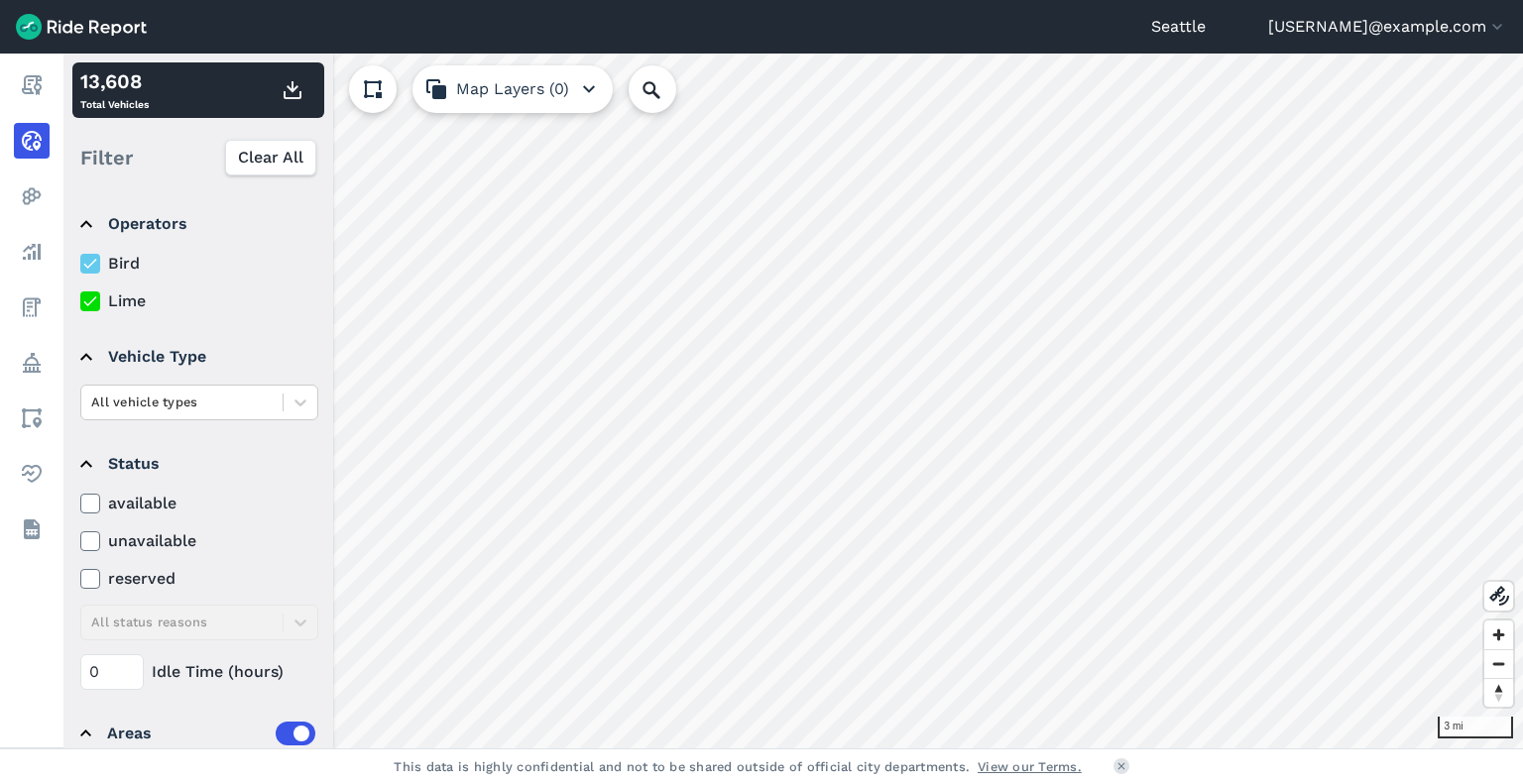 click 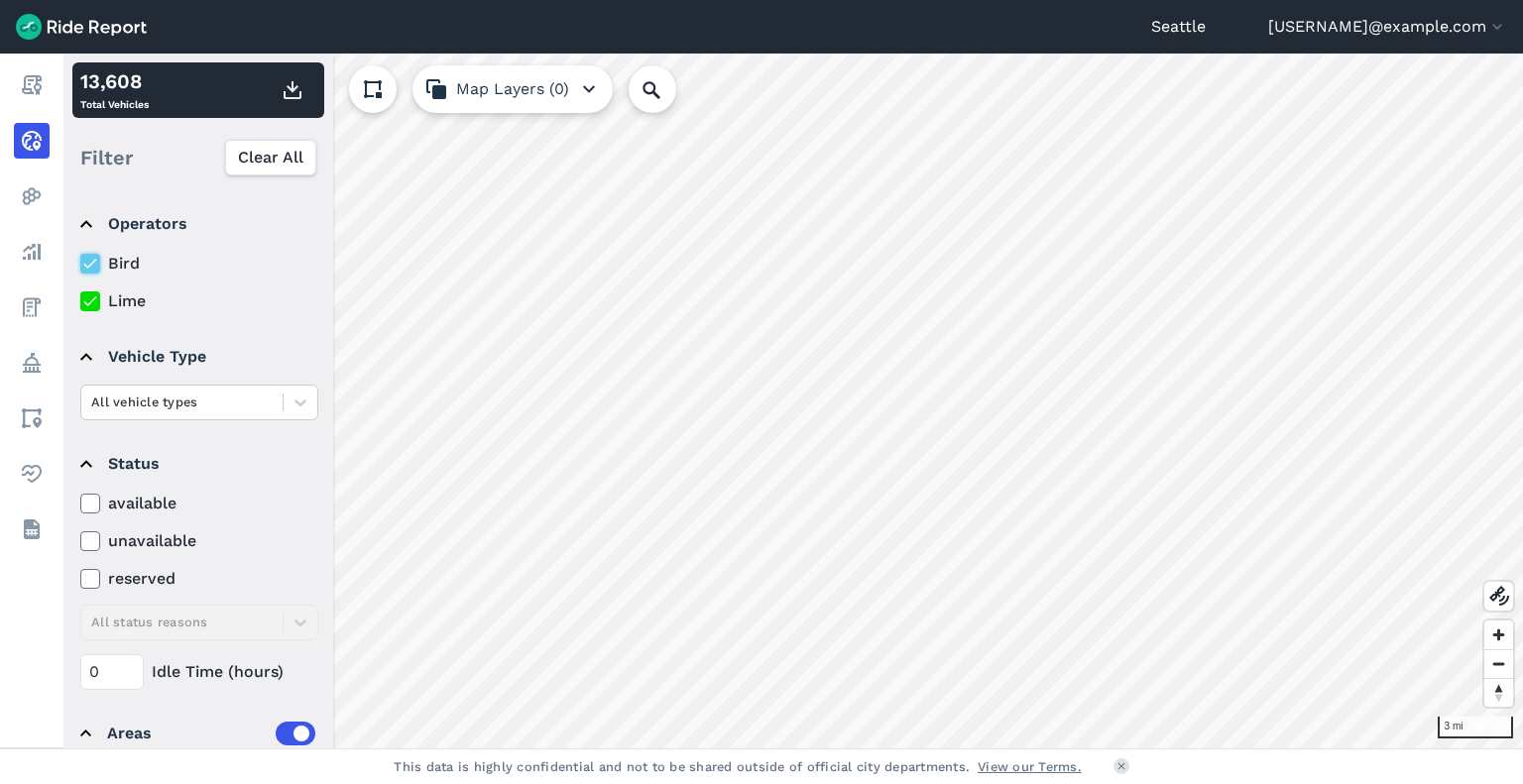 click on "Bird" at bounding box center (80, 258) 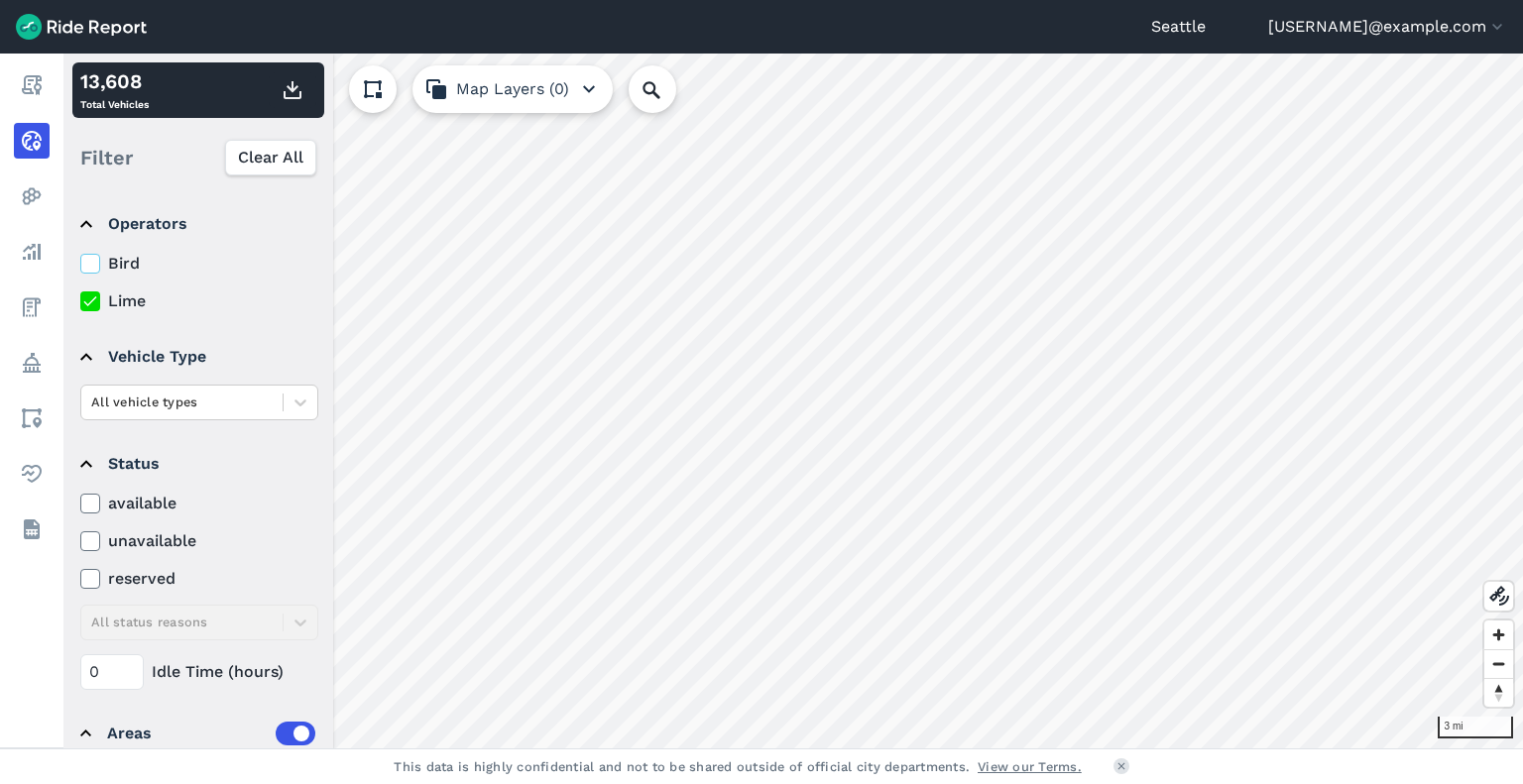 drag, startPoint x: 87, startPoint y: 308, endPoint x: 214, endPoint y: 127, distance: 221.11083 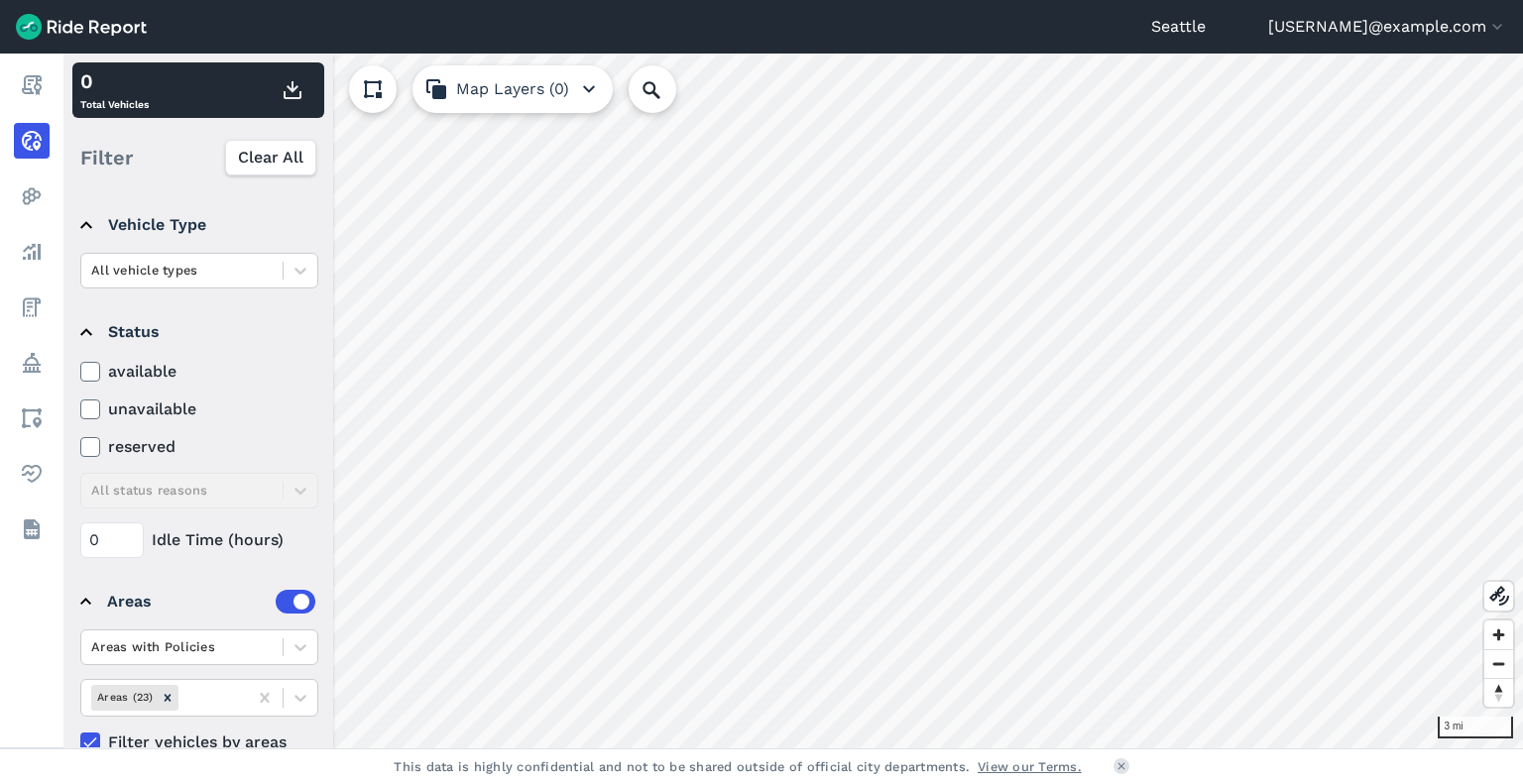 scroll, scrollTop: 168, scrollLeft: 0, axis: vertical 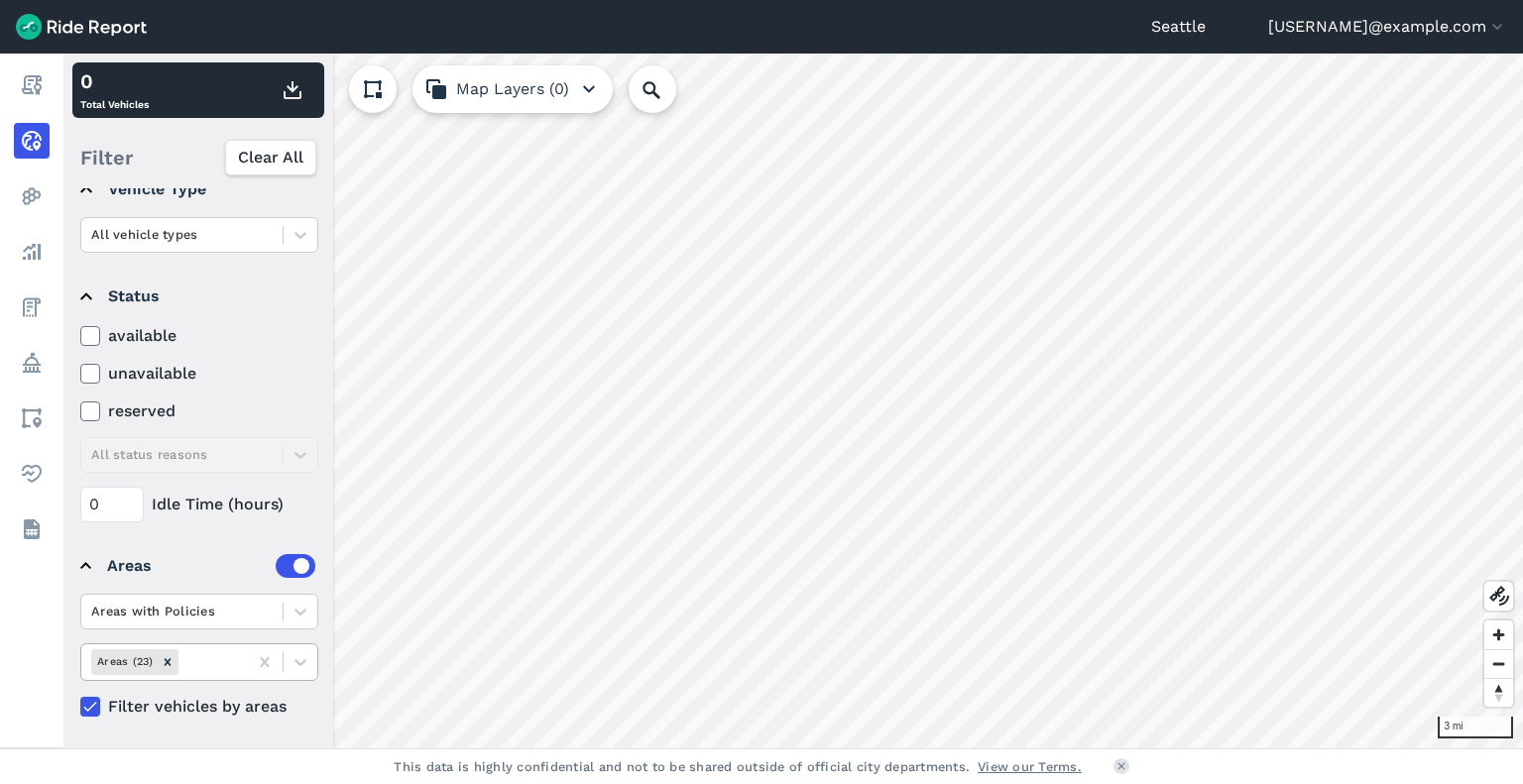 click on "Areas (23)" at bounding box center [124, 661] 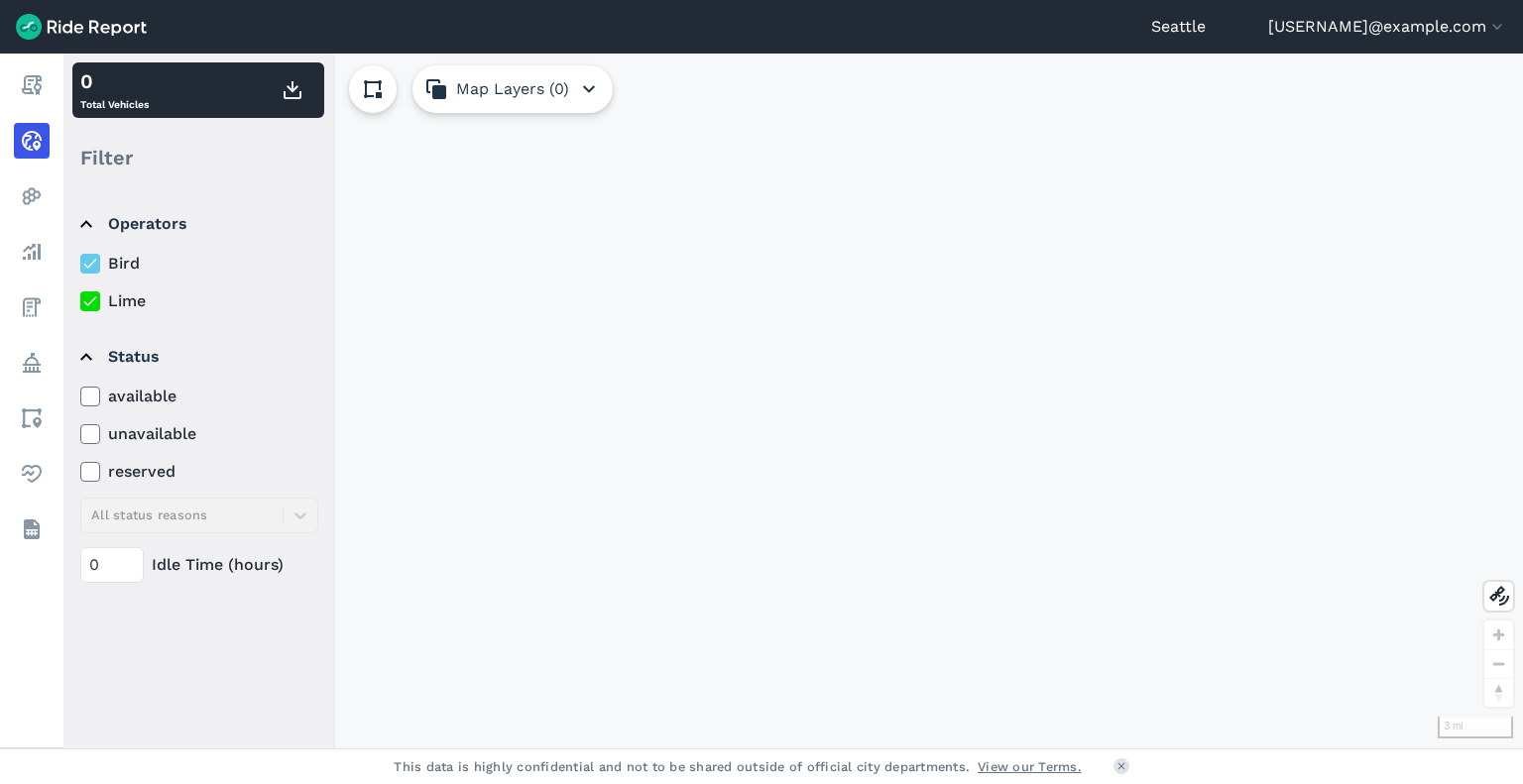 scroll, scrollTop: 0, scrollLeft: 0, axis: both 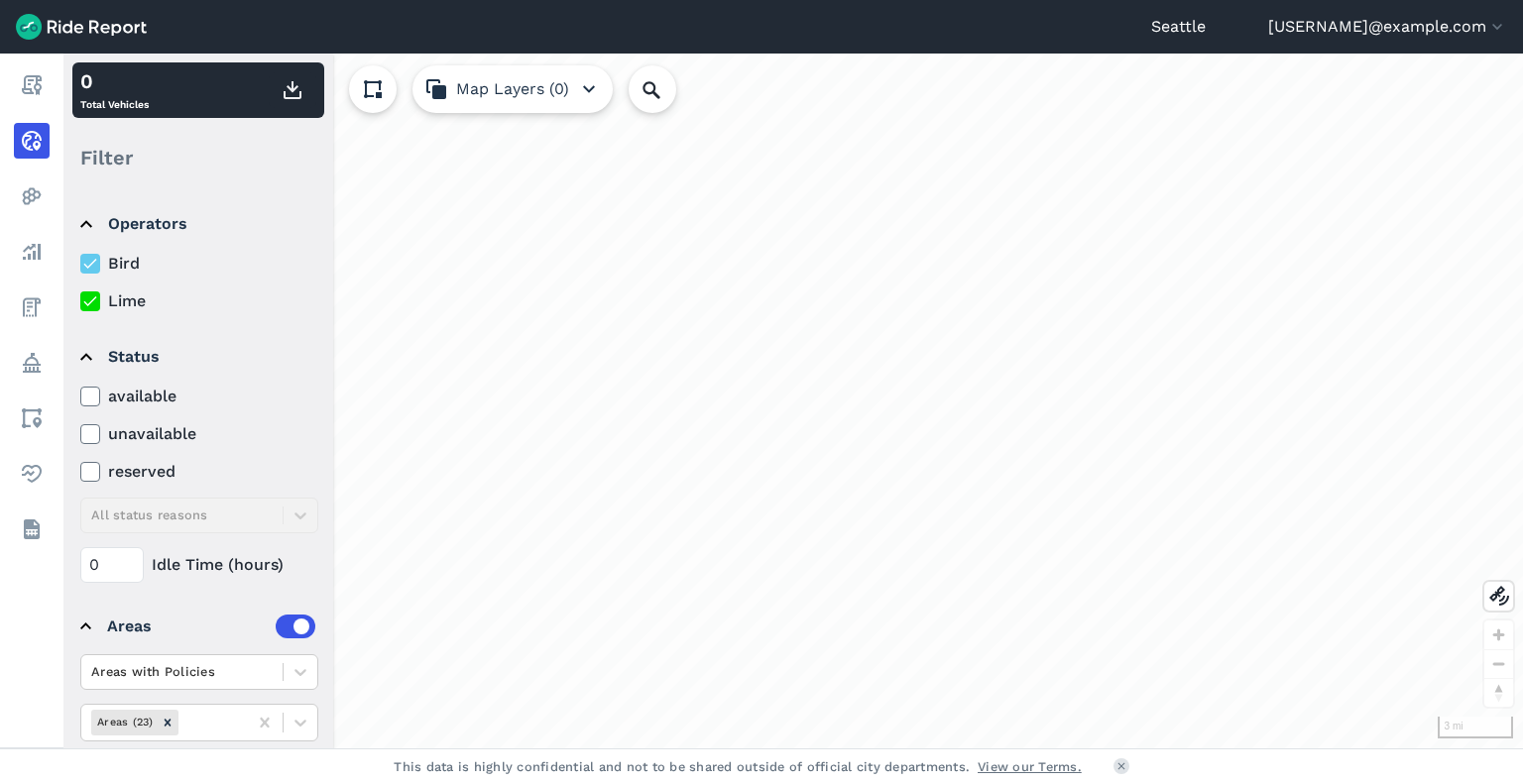 drag, startPoint x: 87, startPoint y: 263, endPoint x: 87, endPoint y: 298, distance: 35 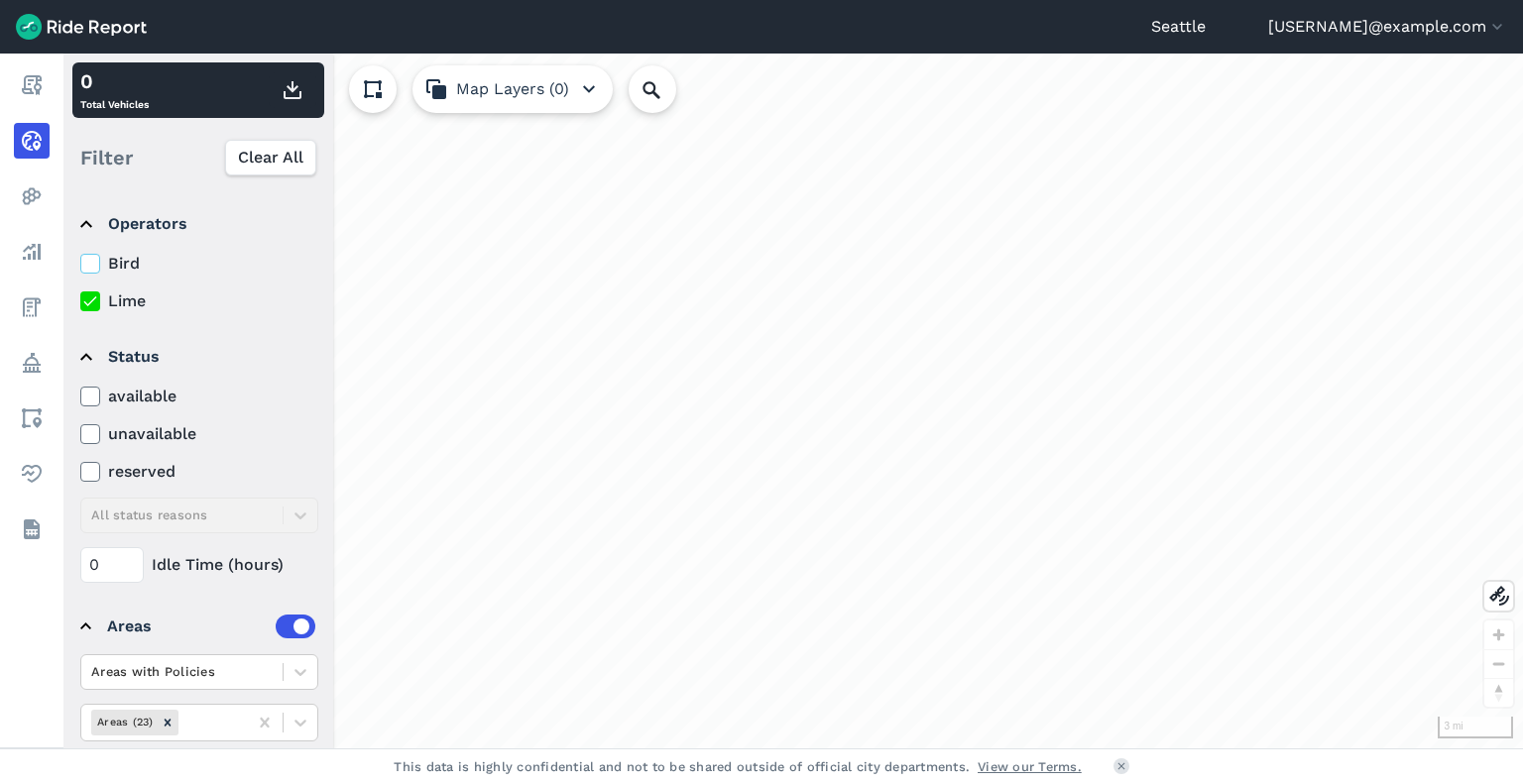 click 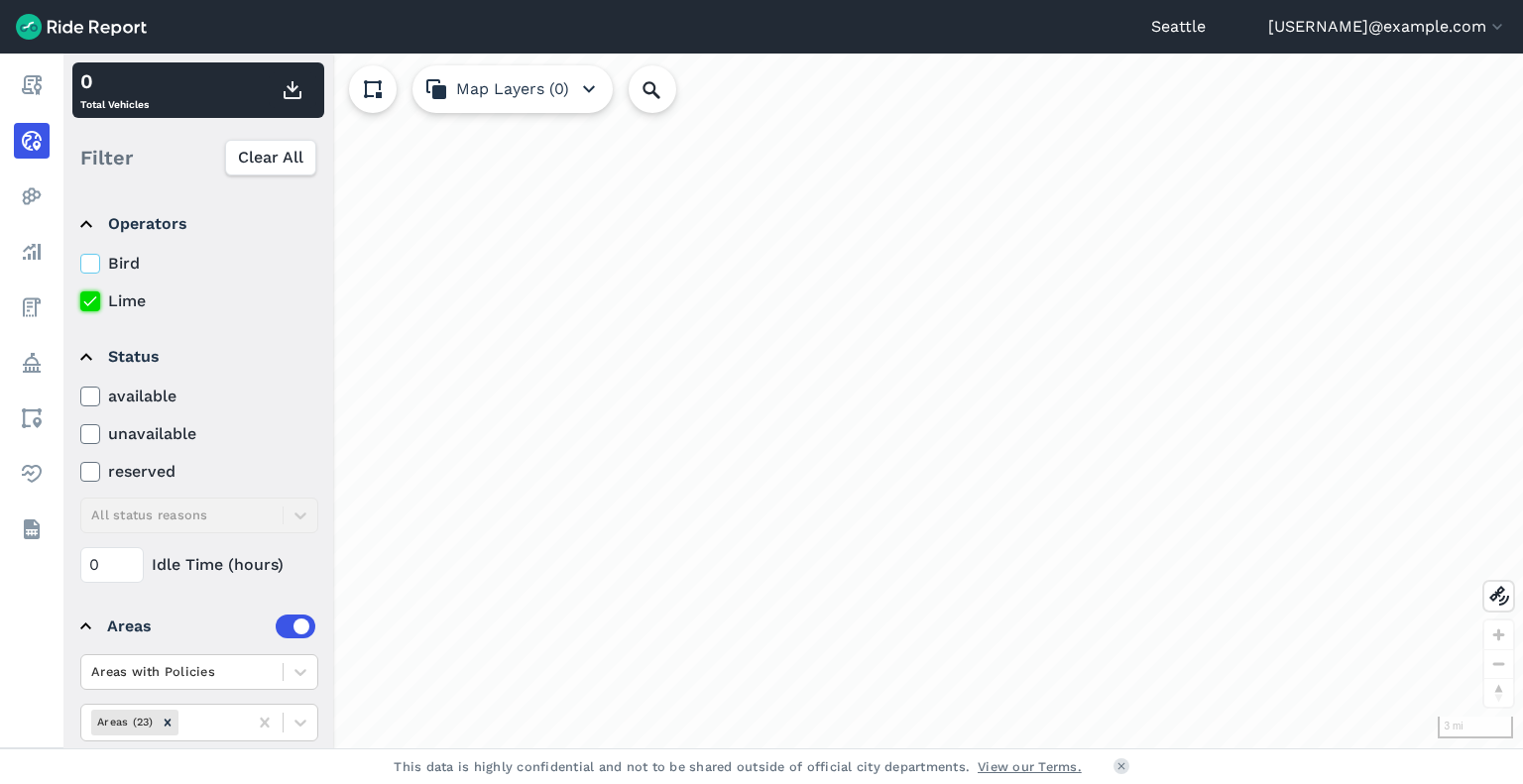 click on "Lime" at bounding box center (80, 295) 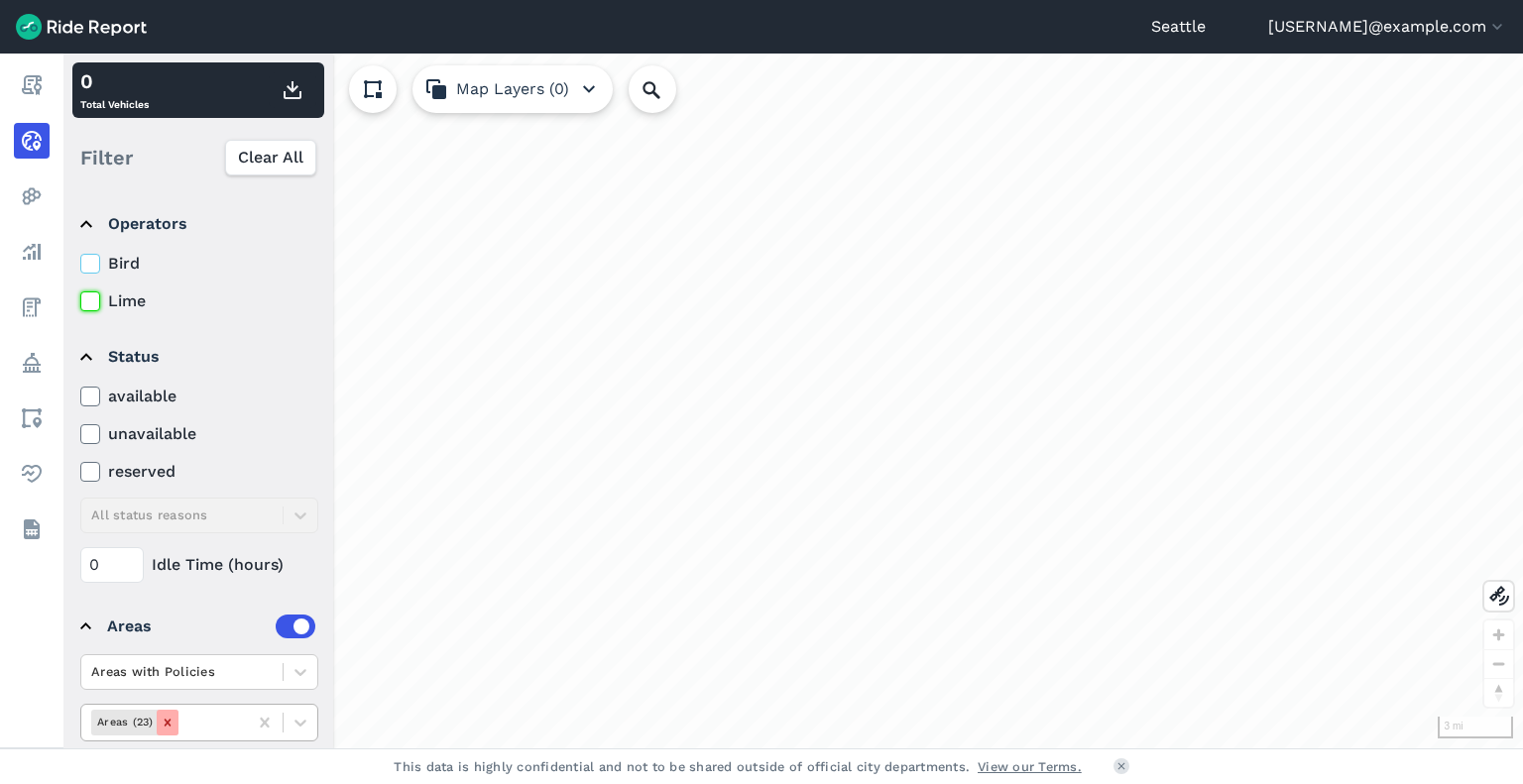 click 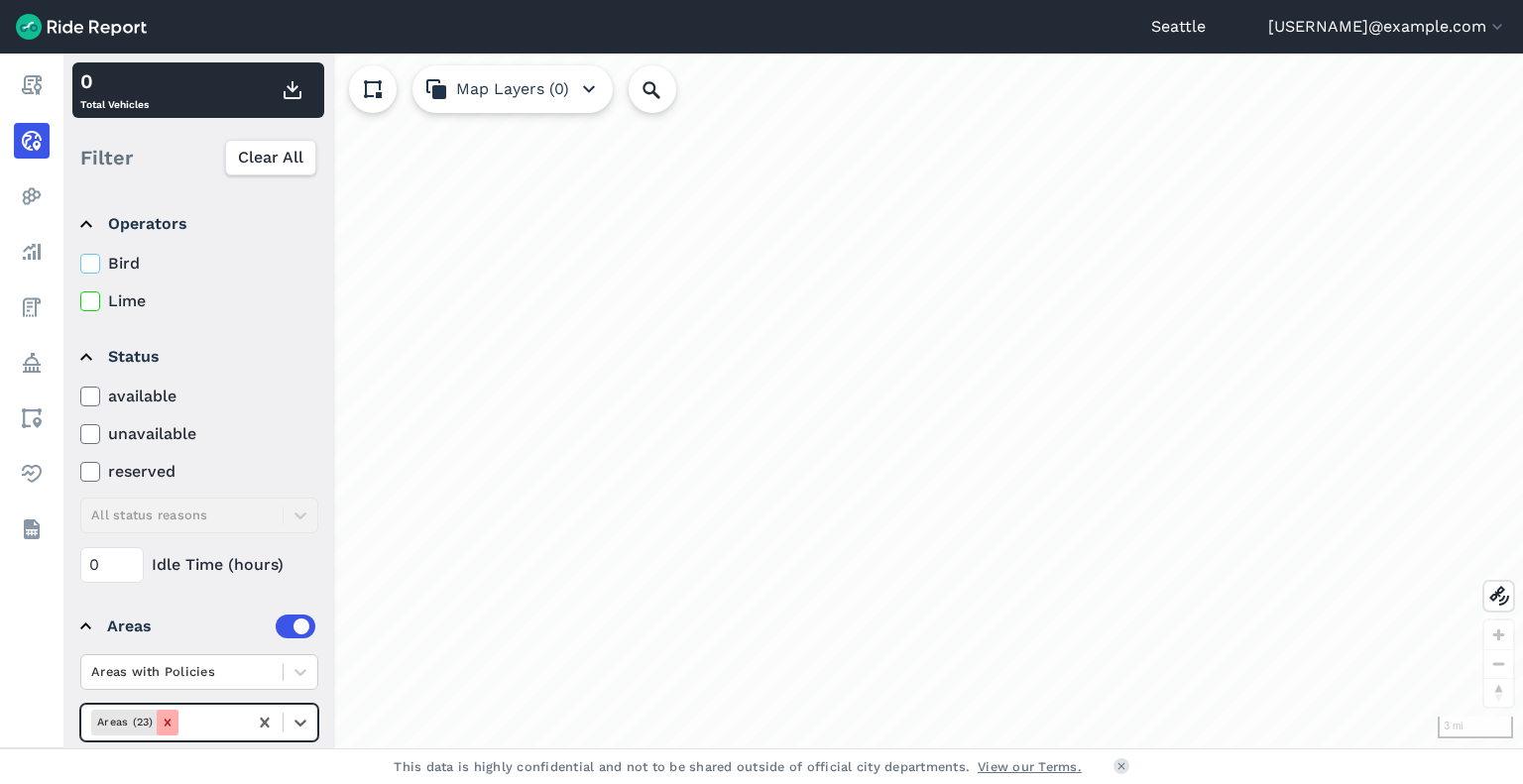 click 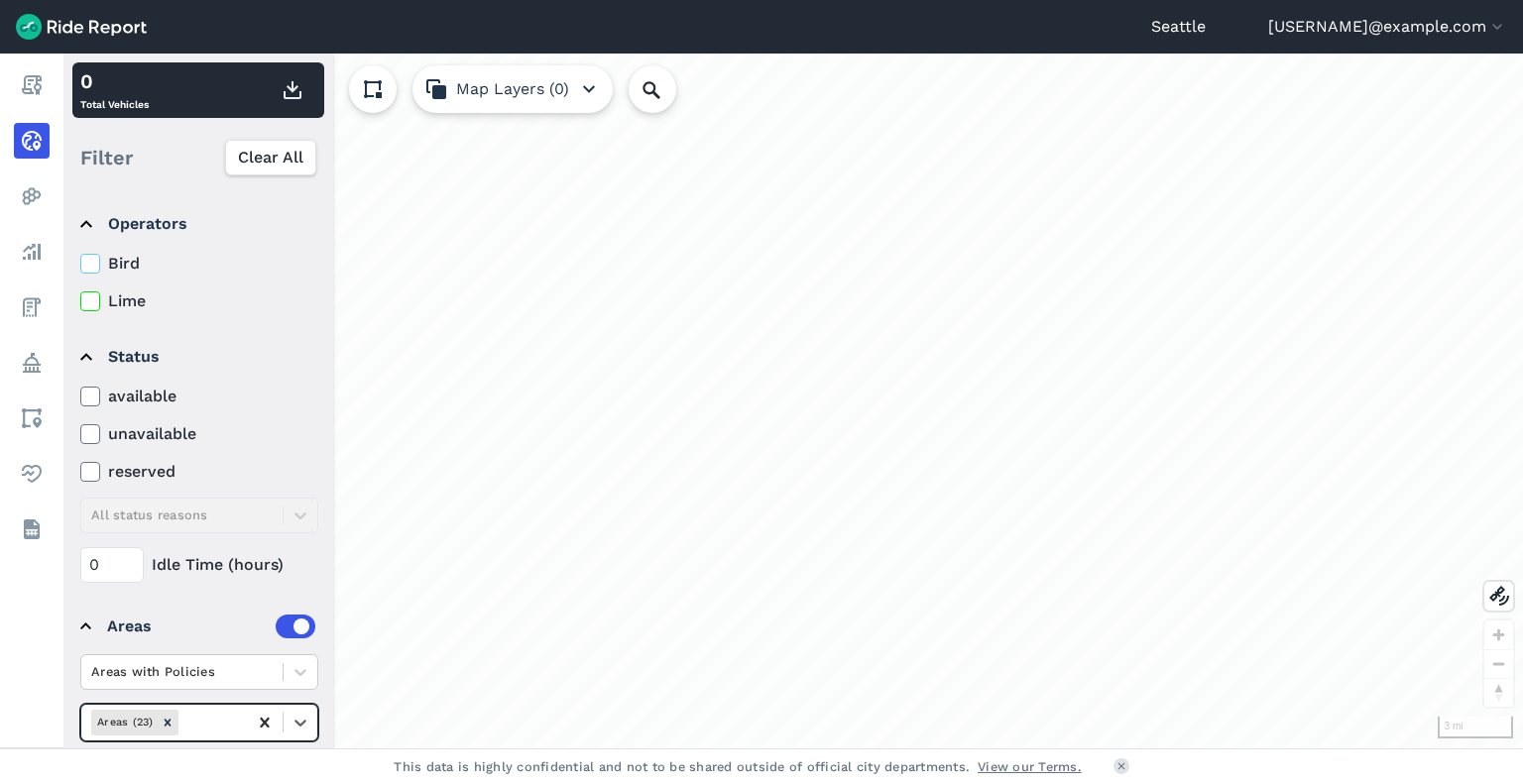 click 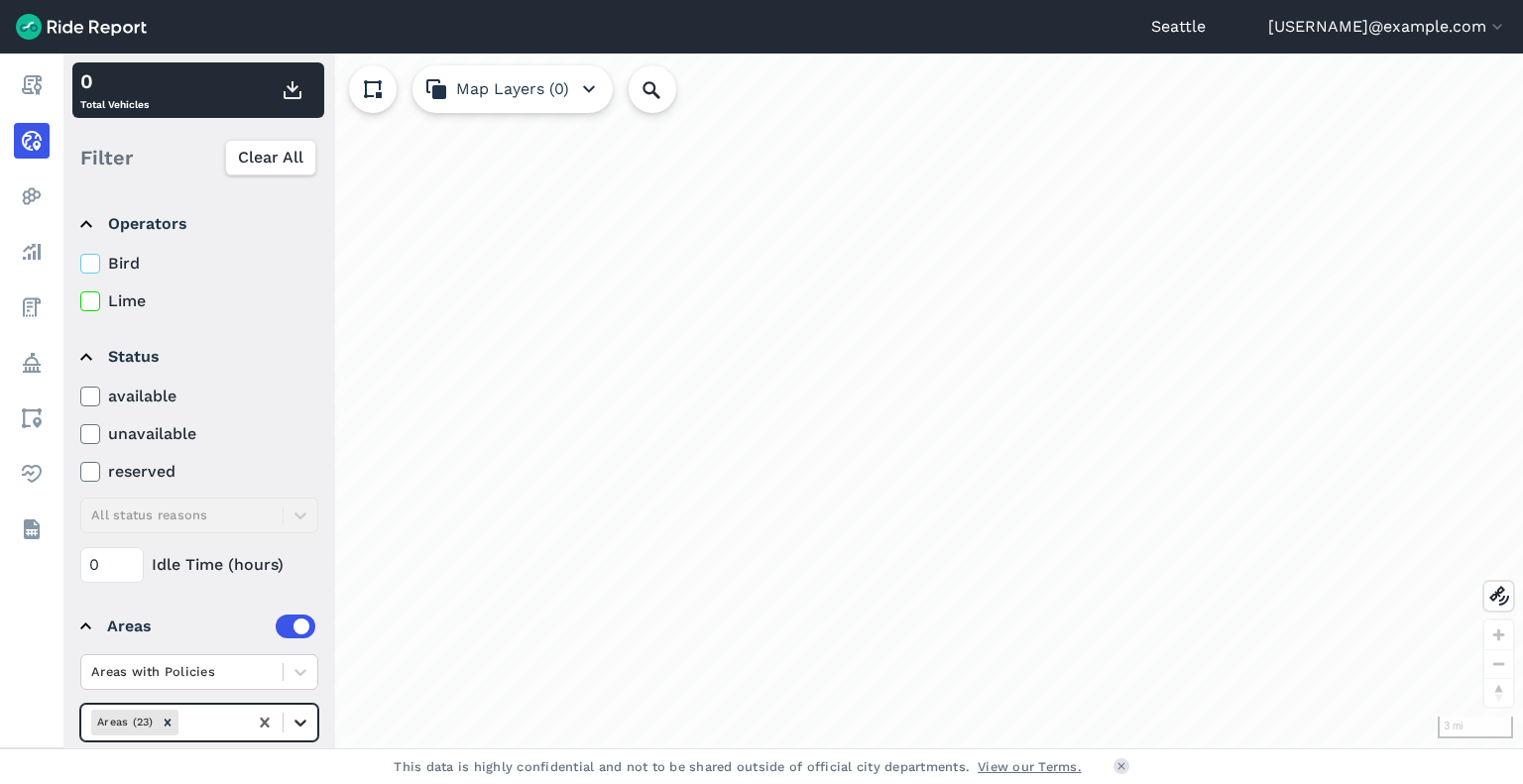 click 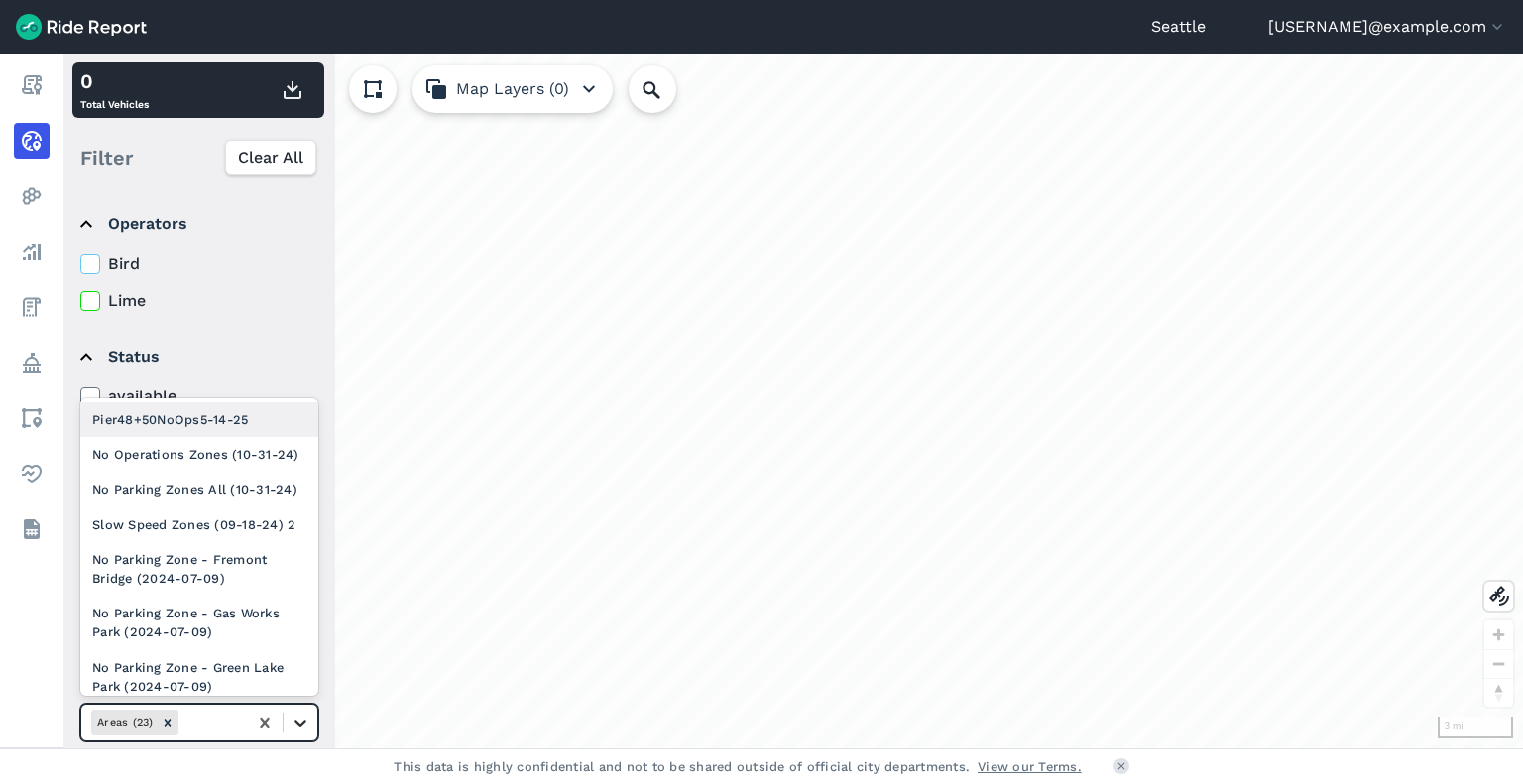 click 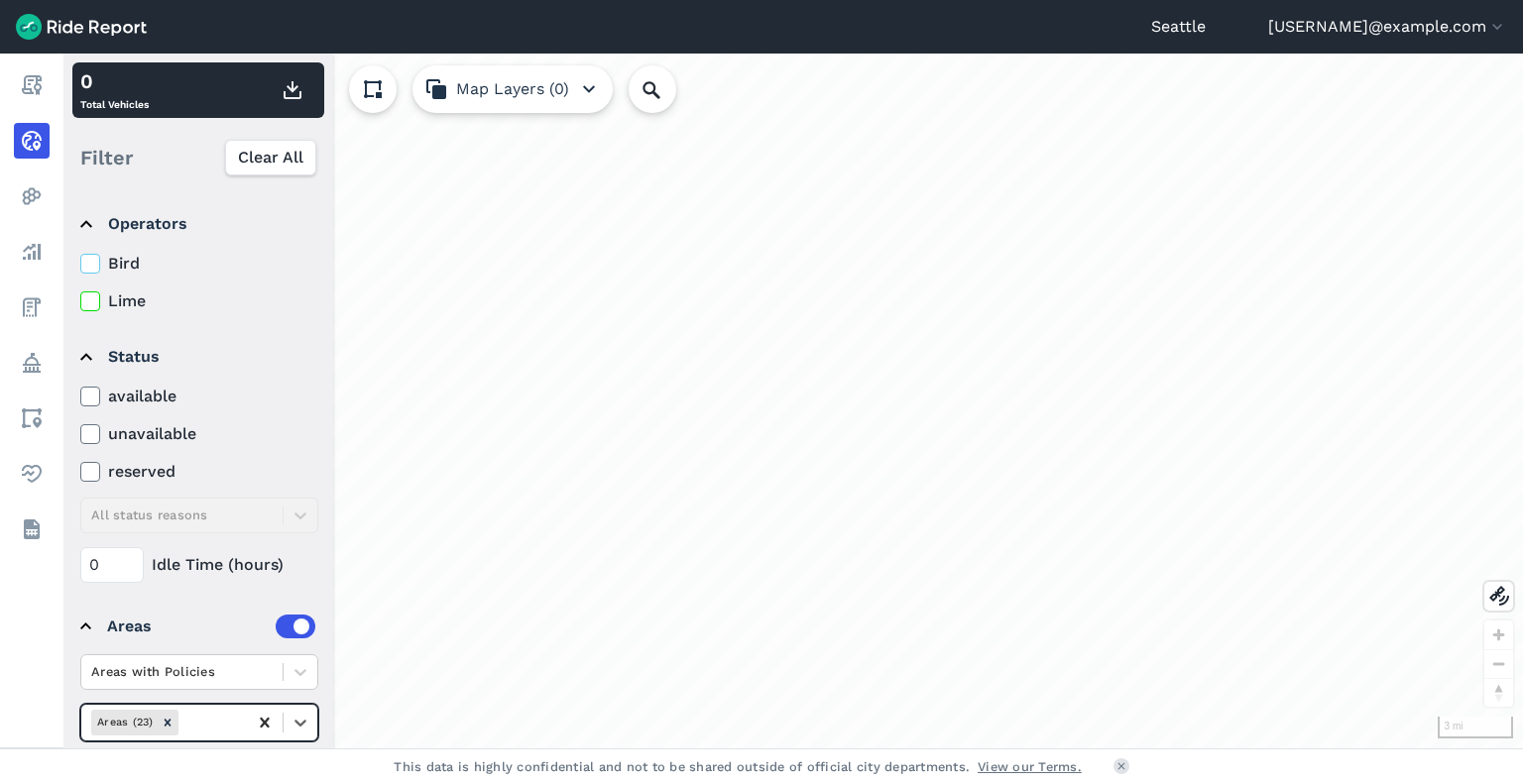 click 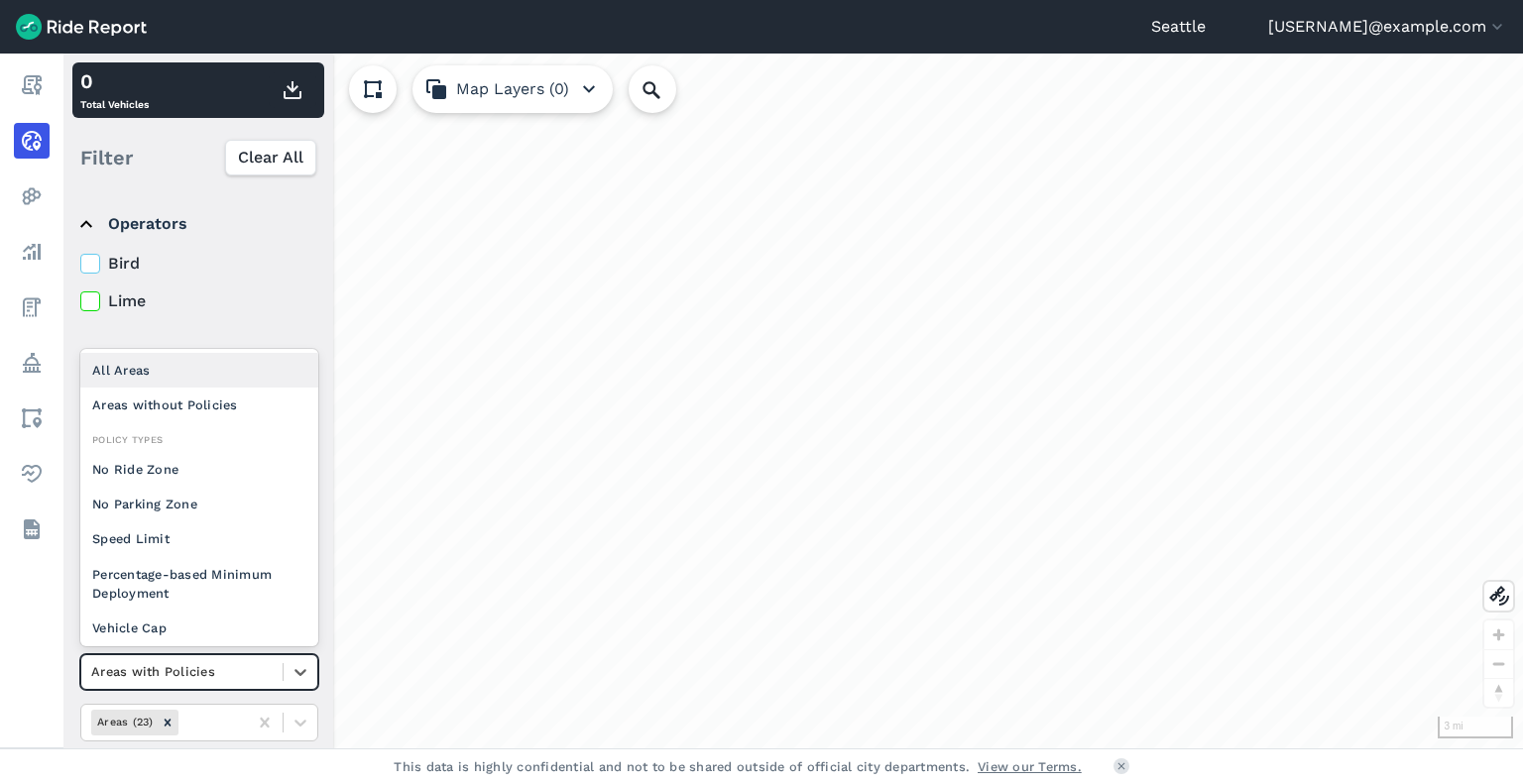 click at bounding box center [181, 671] 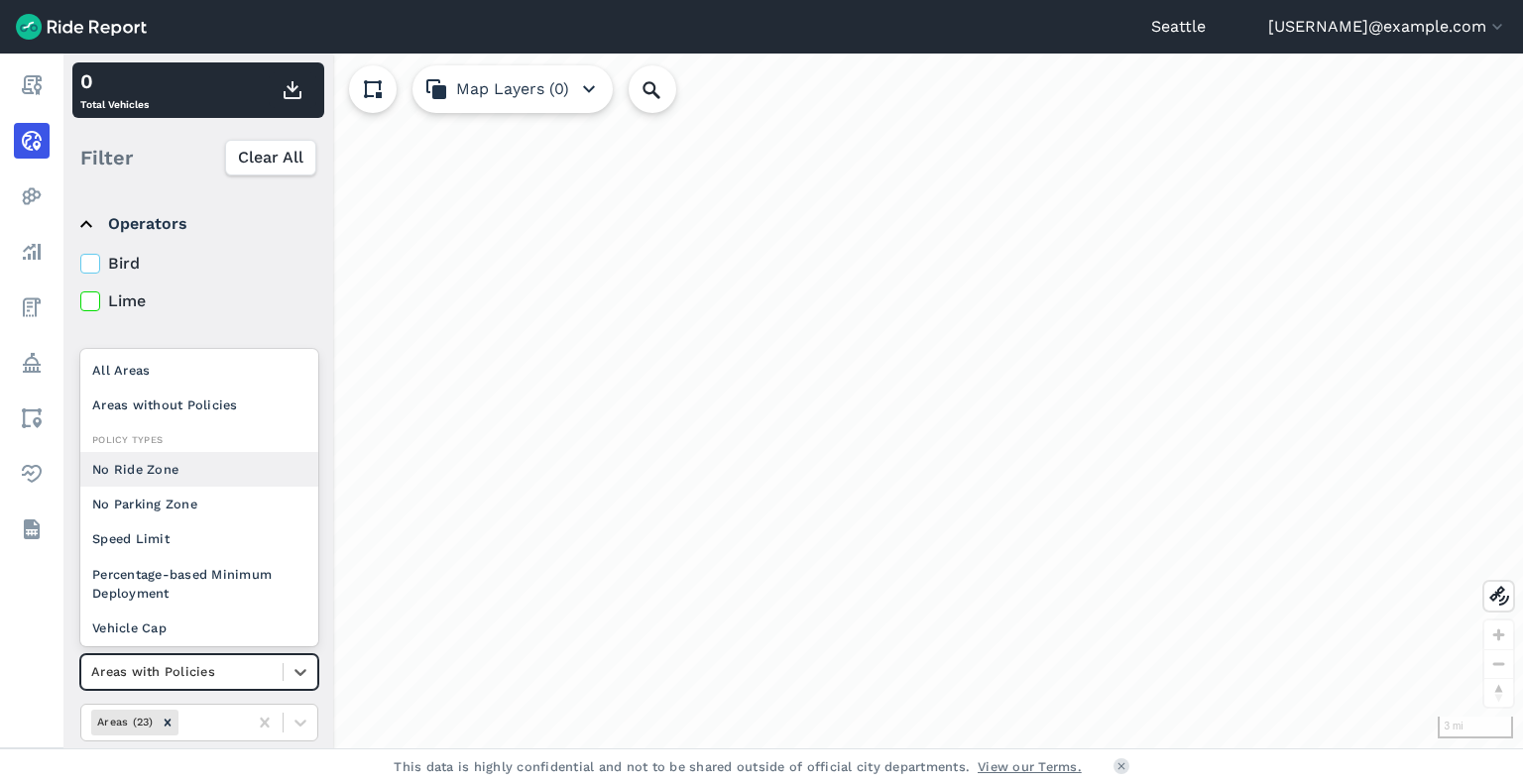 click on "No Ride Zone" at bounding box center [199, 469] 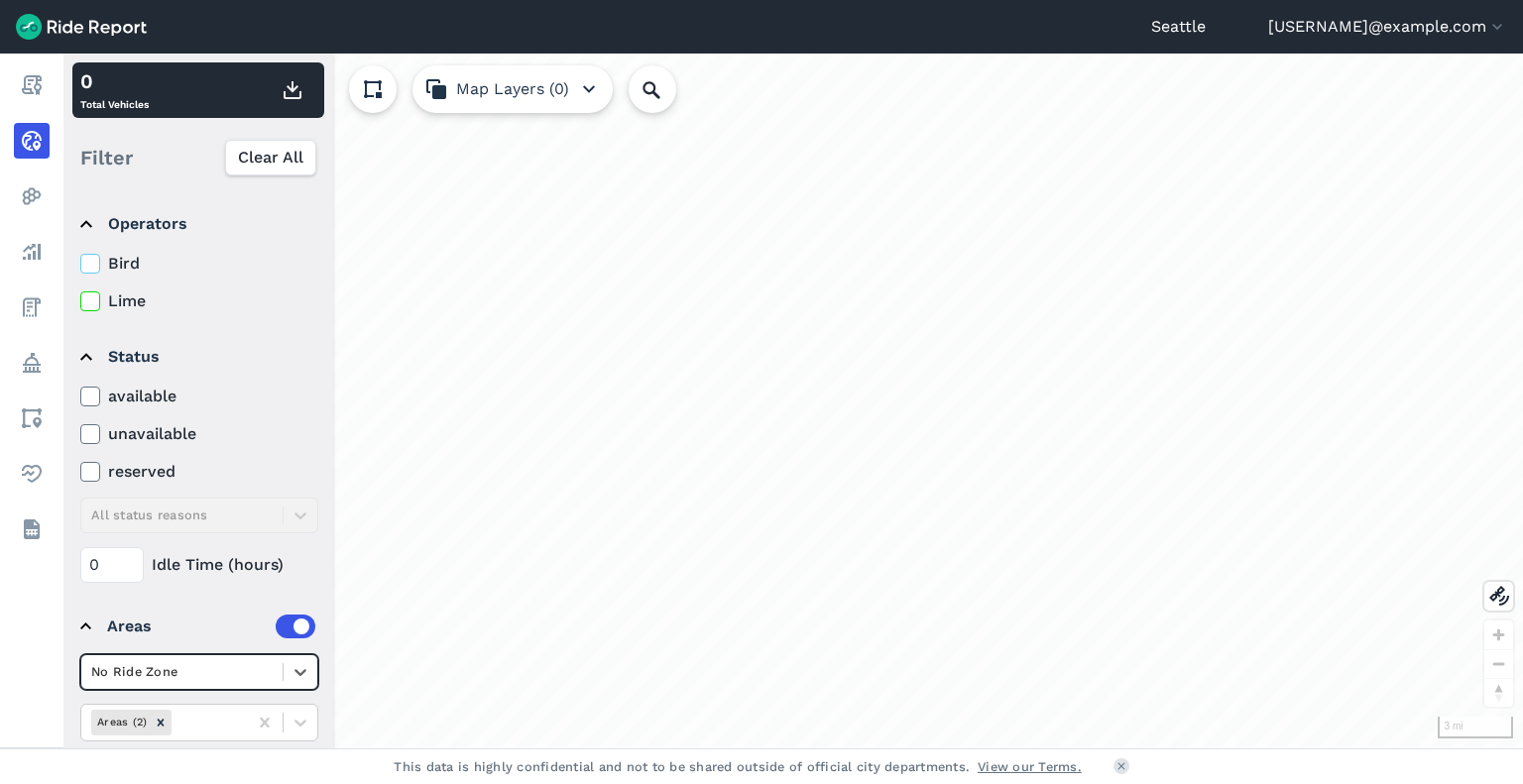 click on "0 Idle Time (hours)" at bounding box center [199, 565] 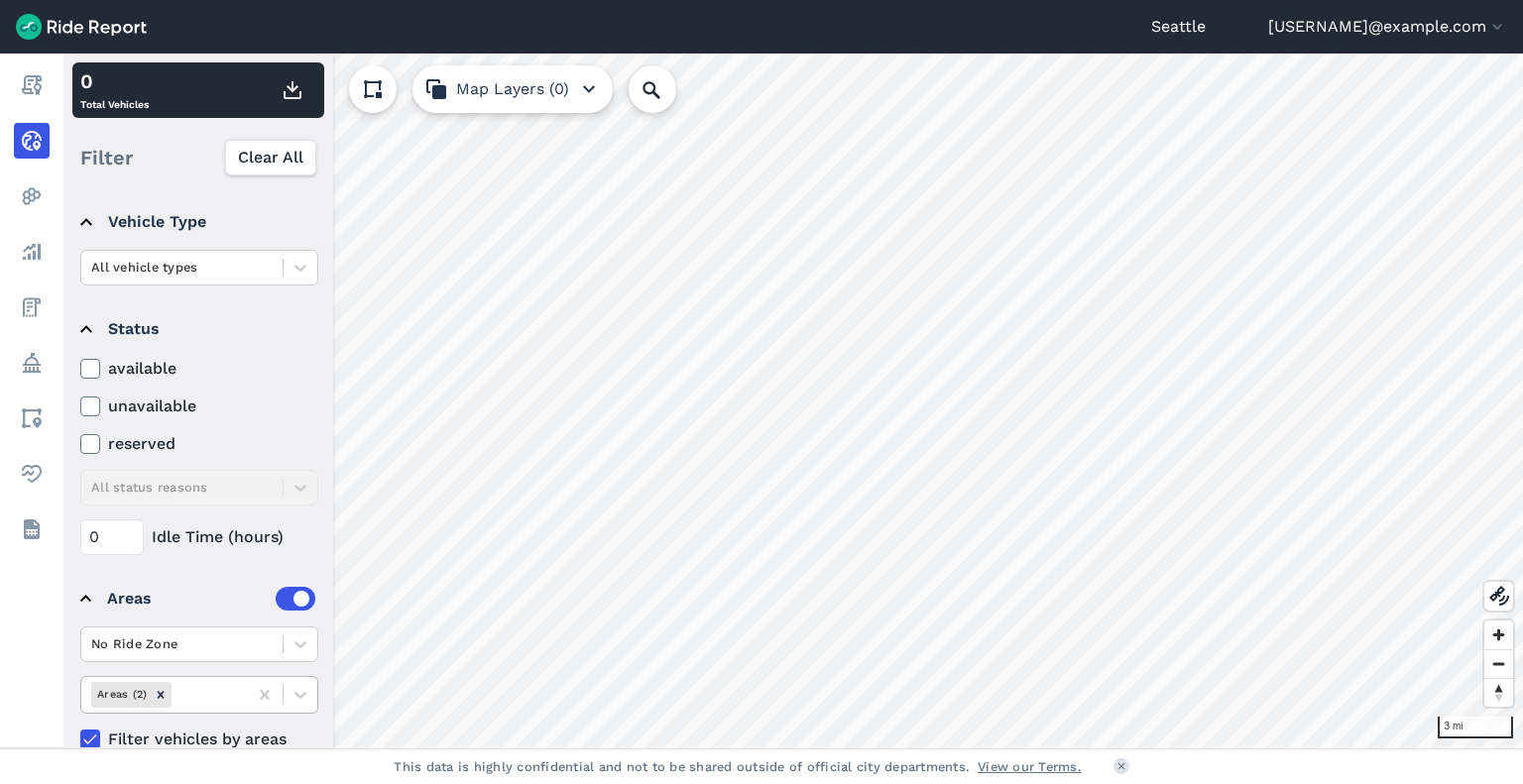scroll, scrollTop: 168, scrollLeft: 0, axis: vertical 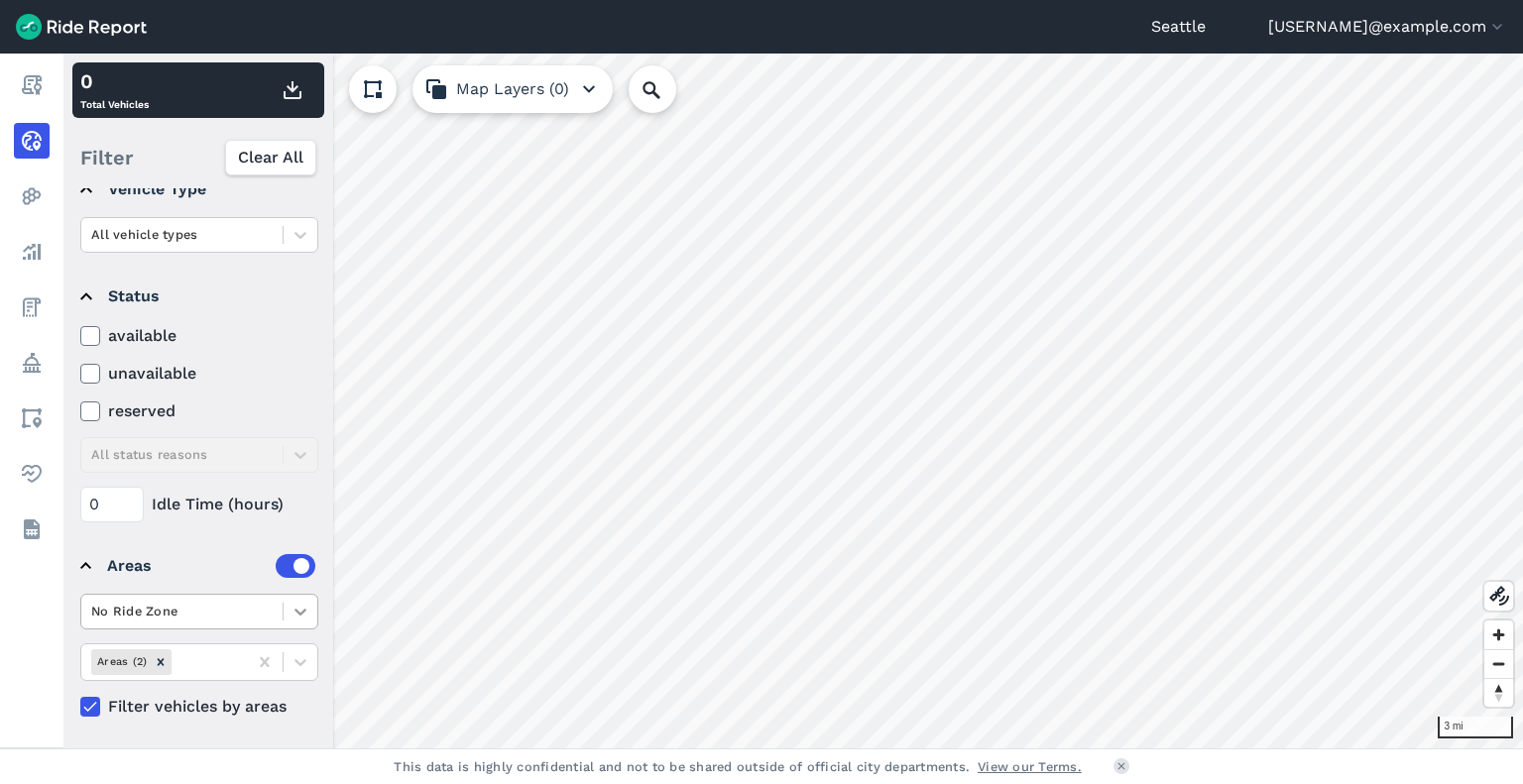 click 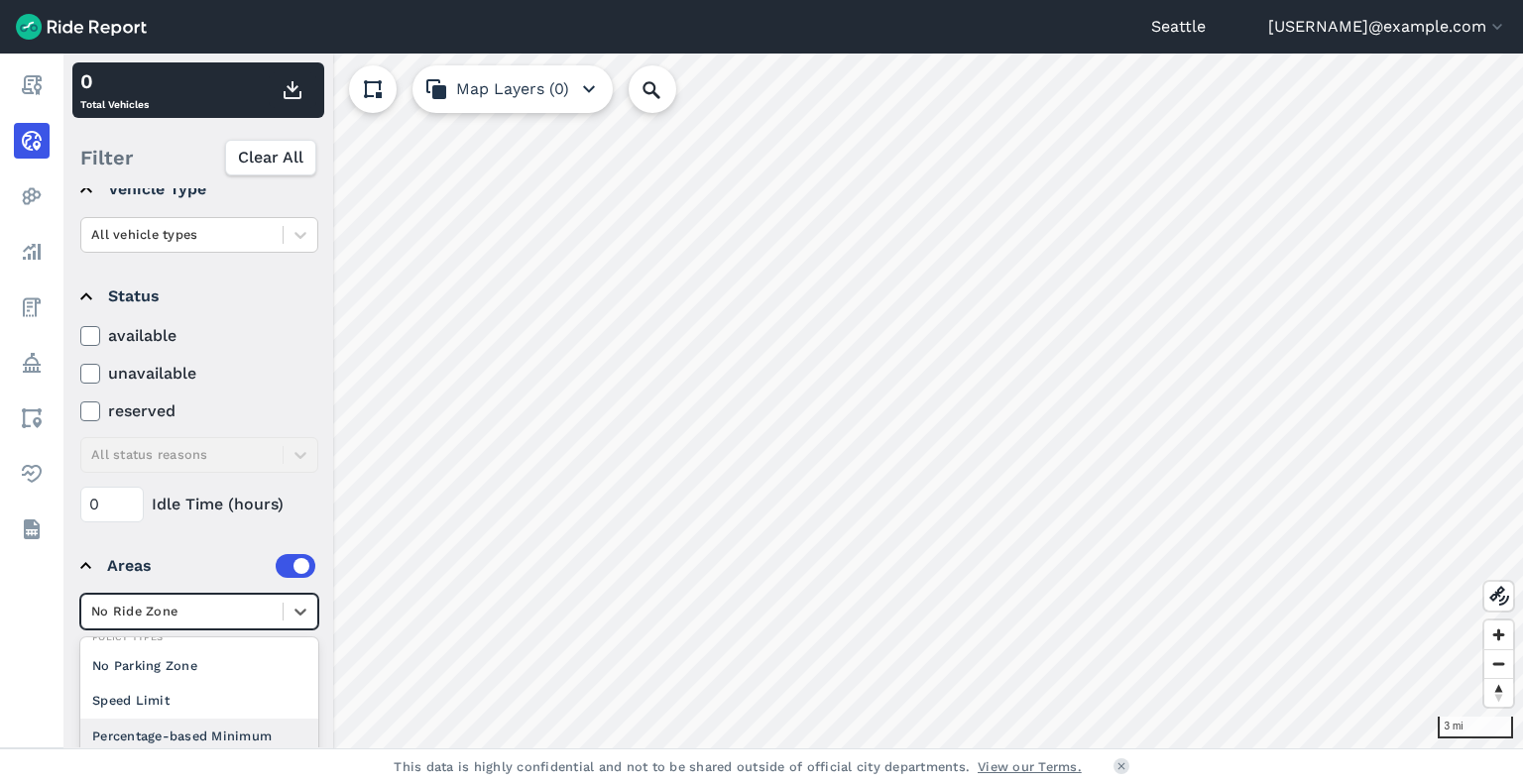 scroll, scrollTop: 99, scrollLeft: 0, axis: vertical 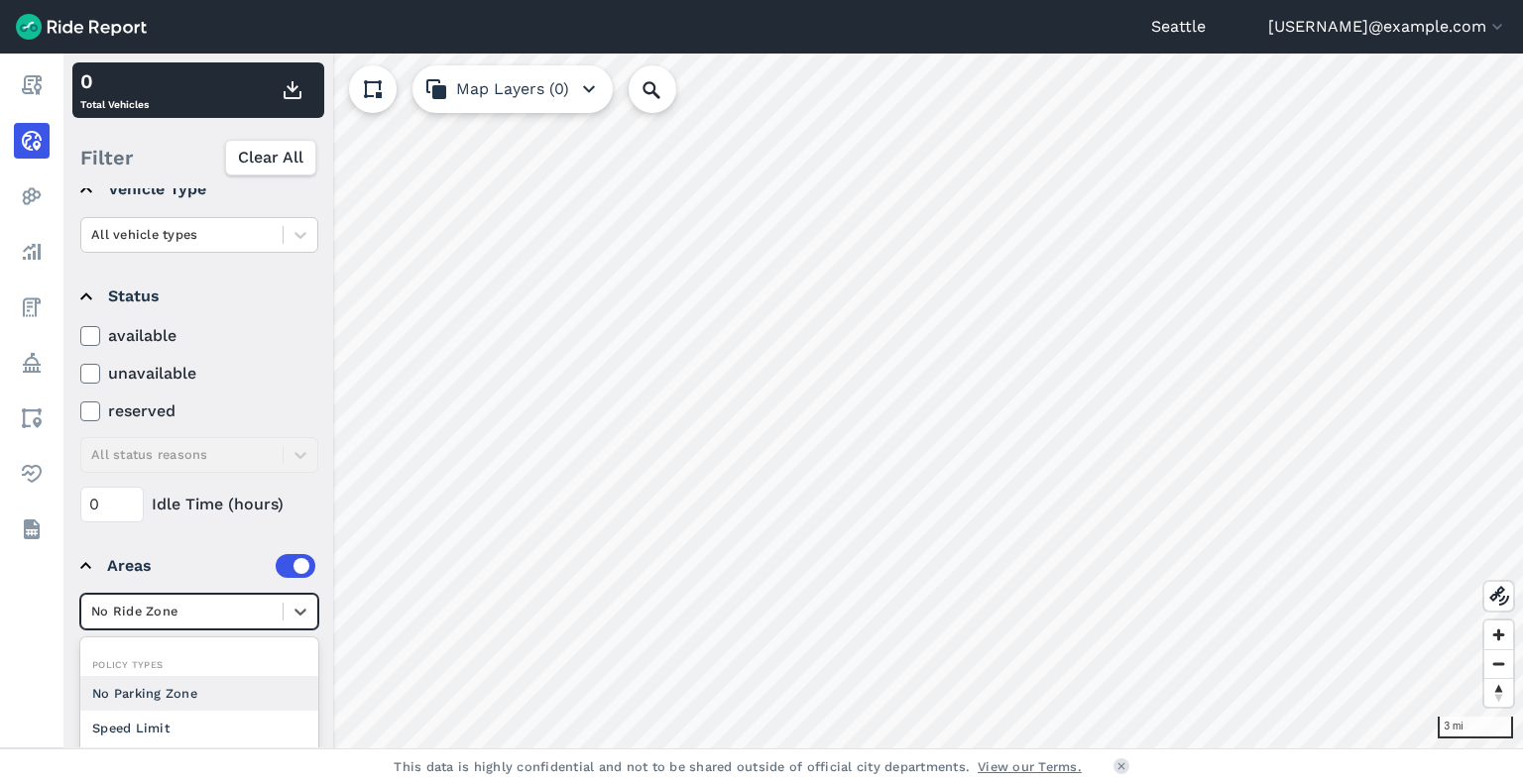 click on "No Parking Zone" at bounding box center (199, 693) 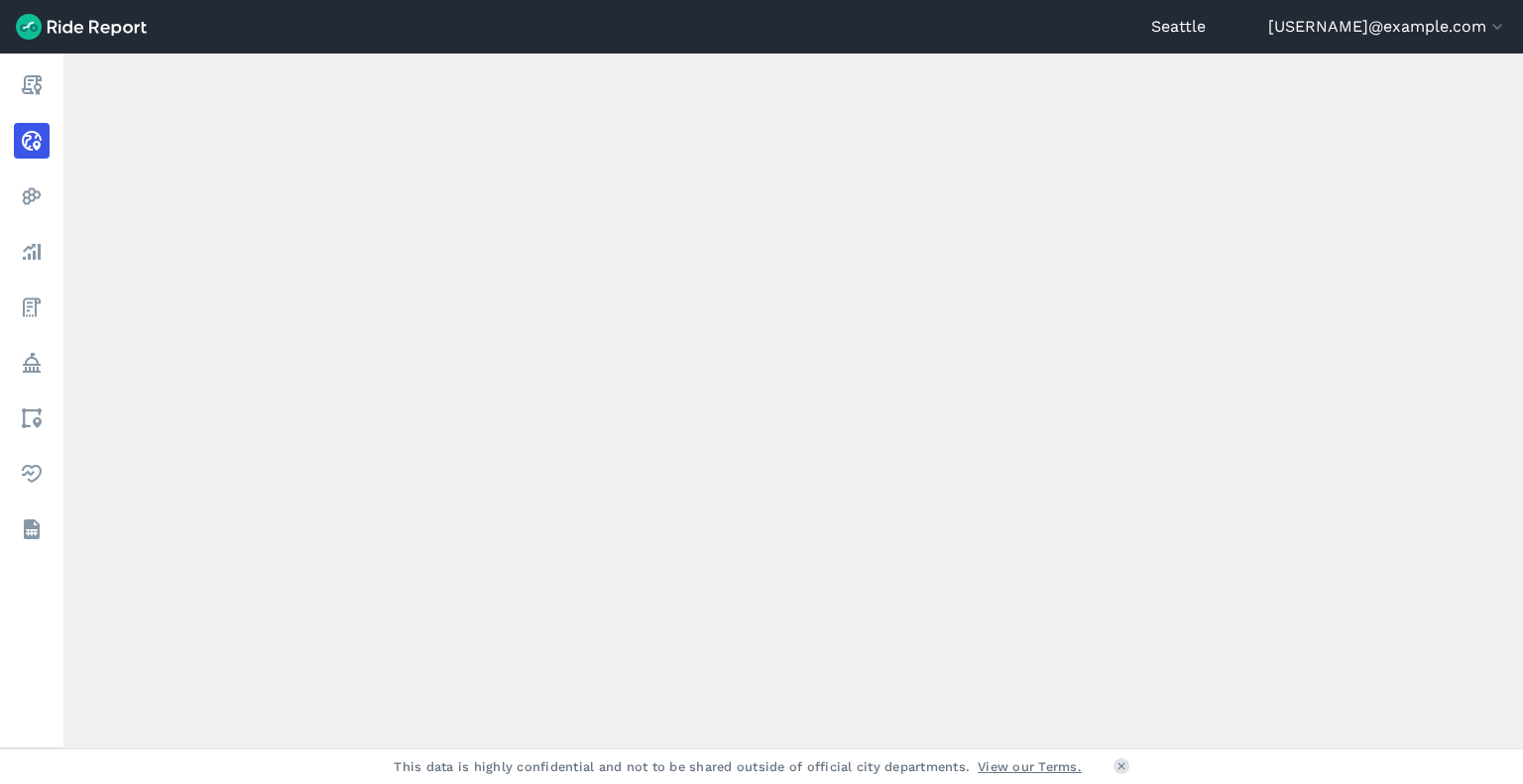 scroll, scrollTop: 0, scrollLeft: 0, axis: both 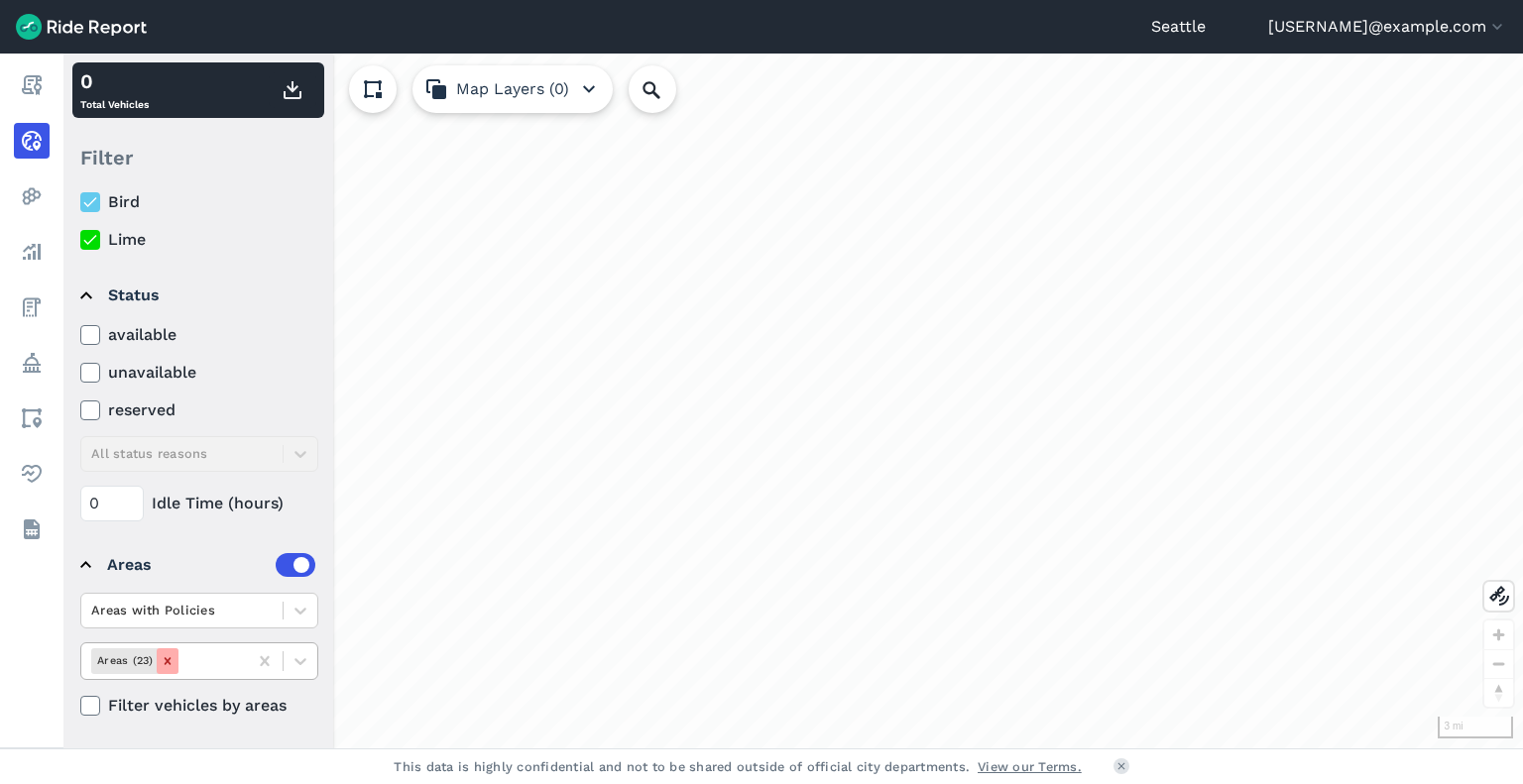 click 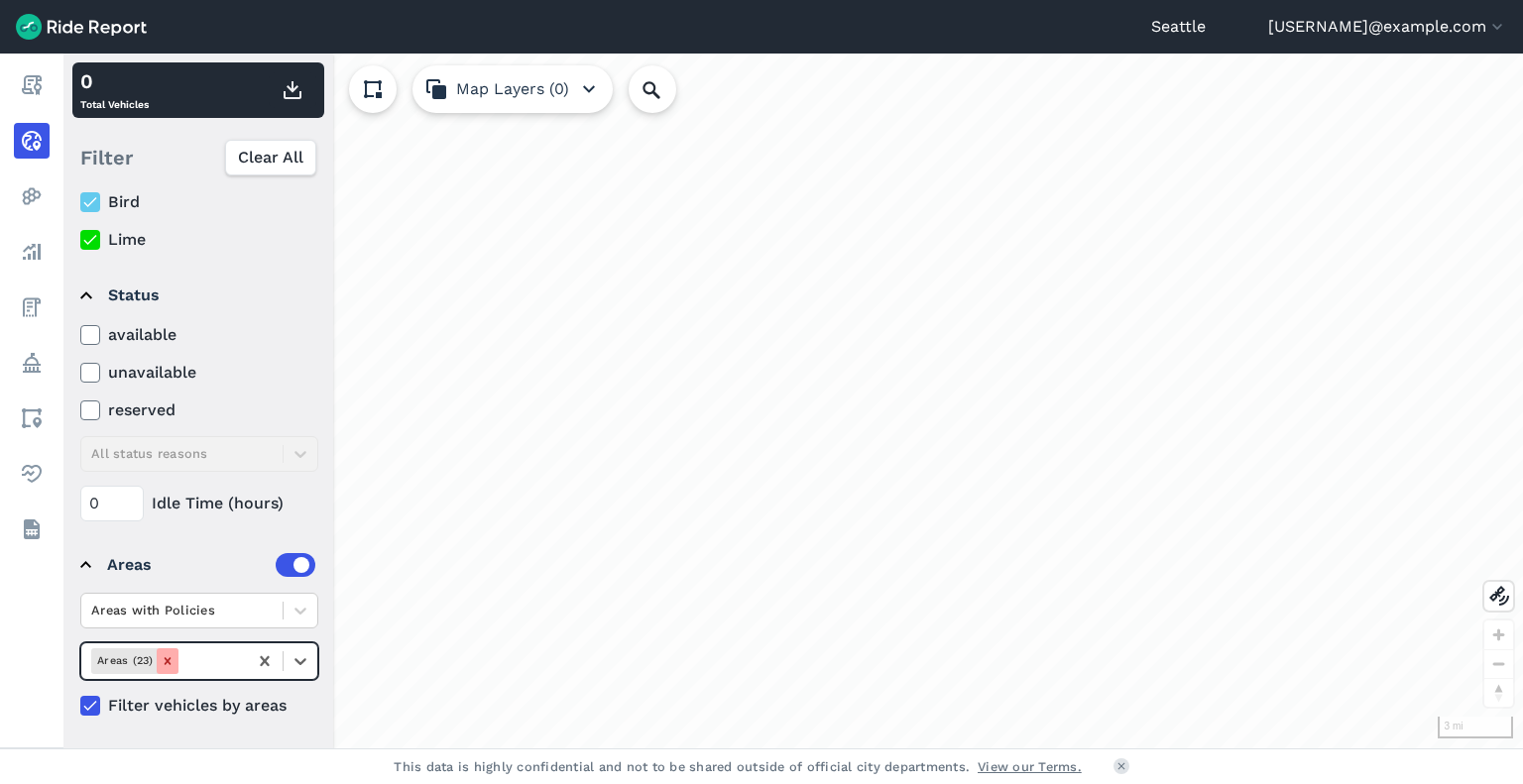 click 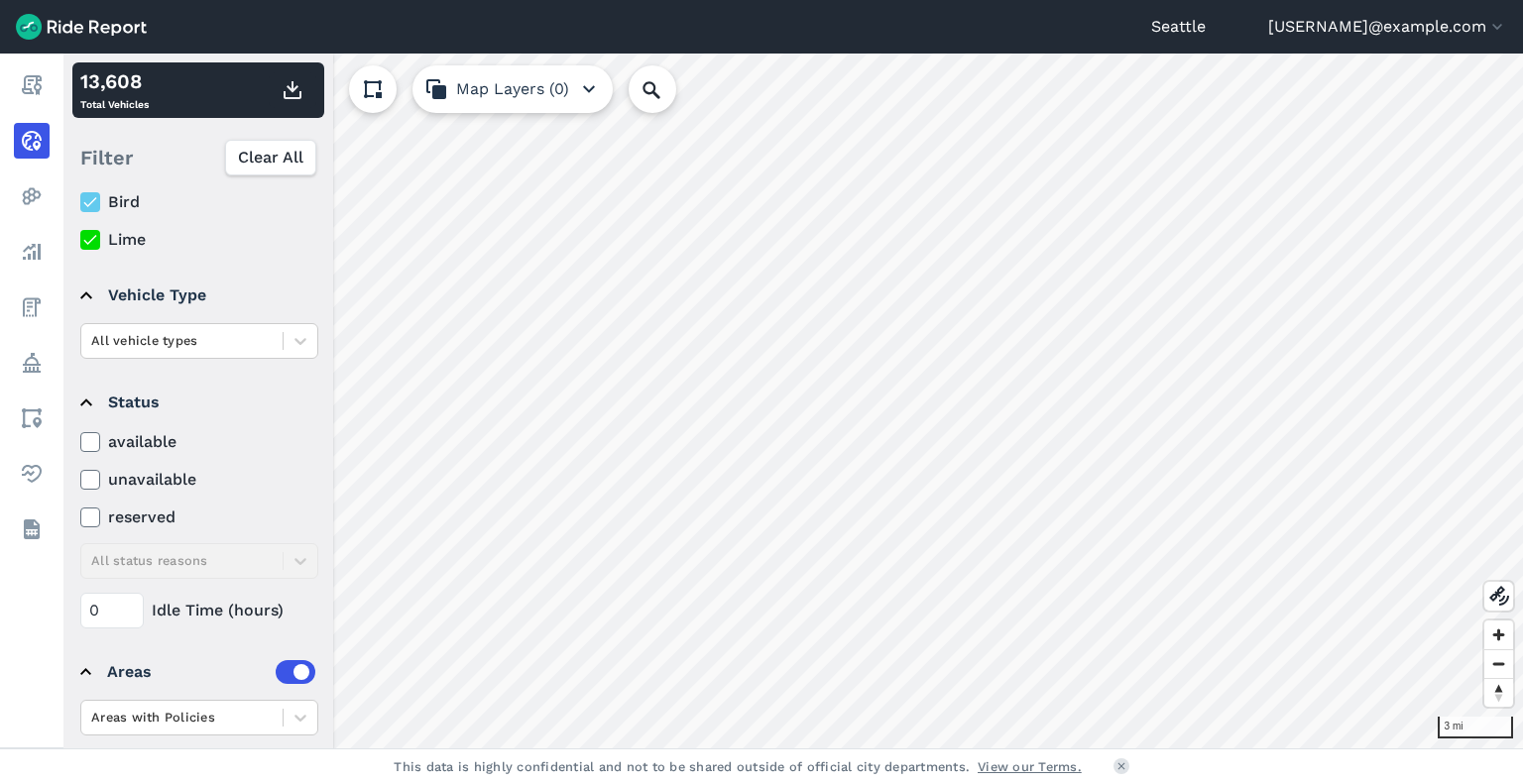 scroll, scrollTop: 168, scrollLeft: 0, axis: vertical 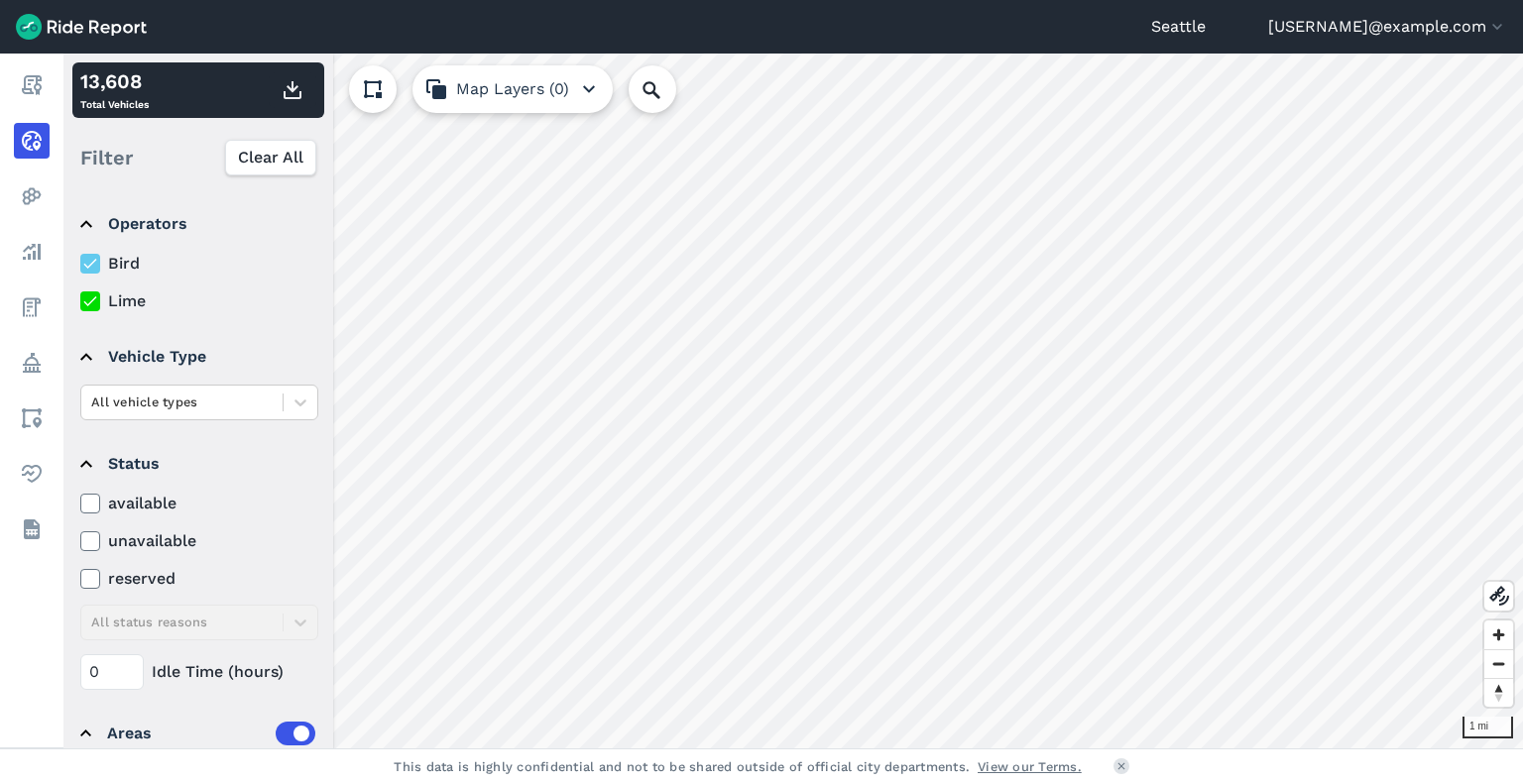 click 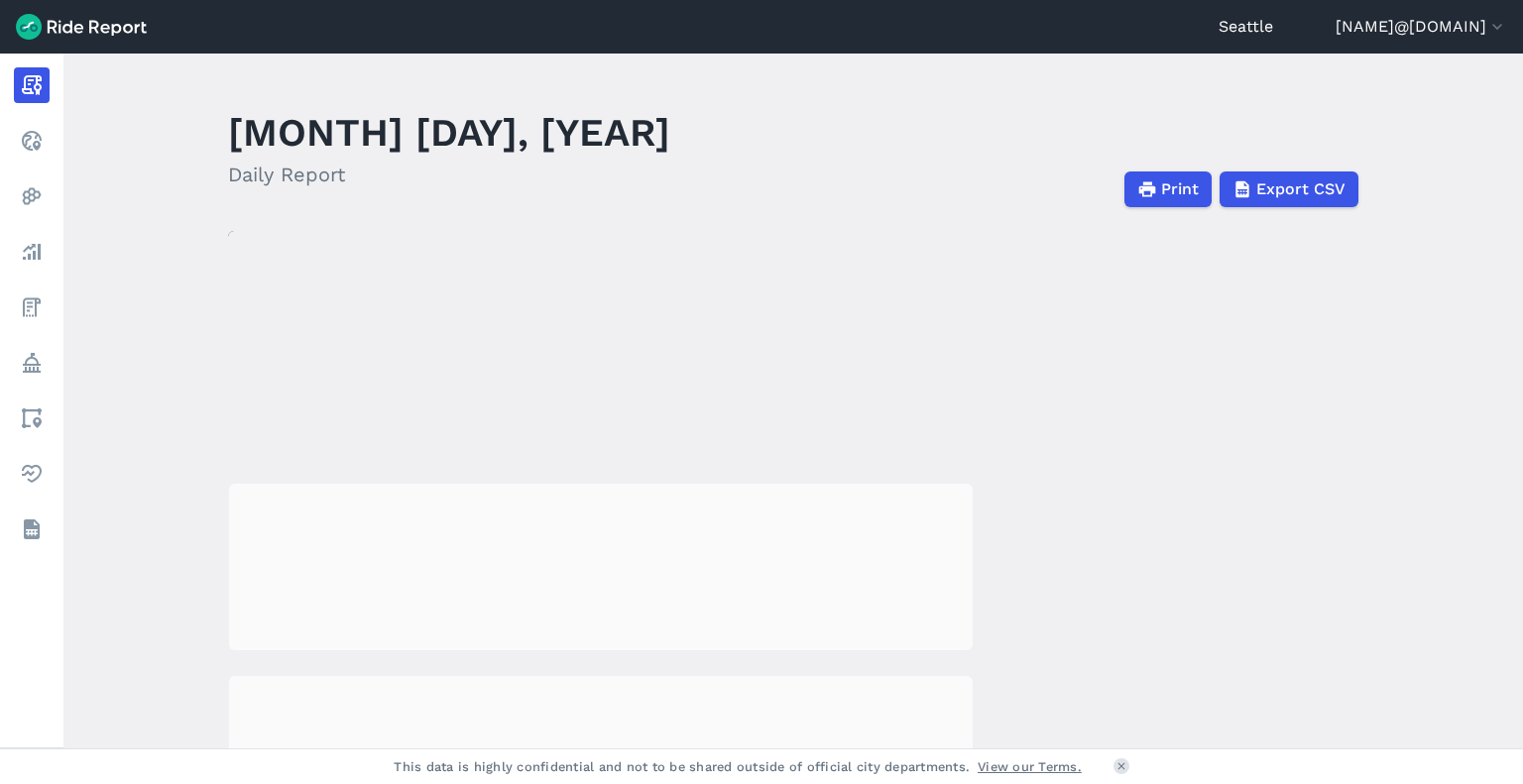 scroll, scrollTop: 0, scrollLeft: 0, axis: both 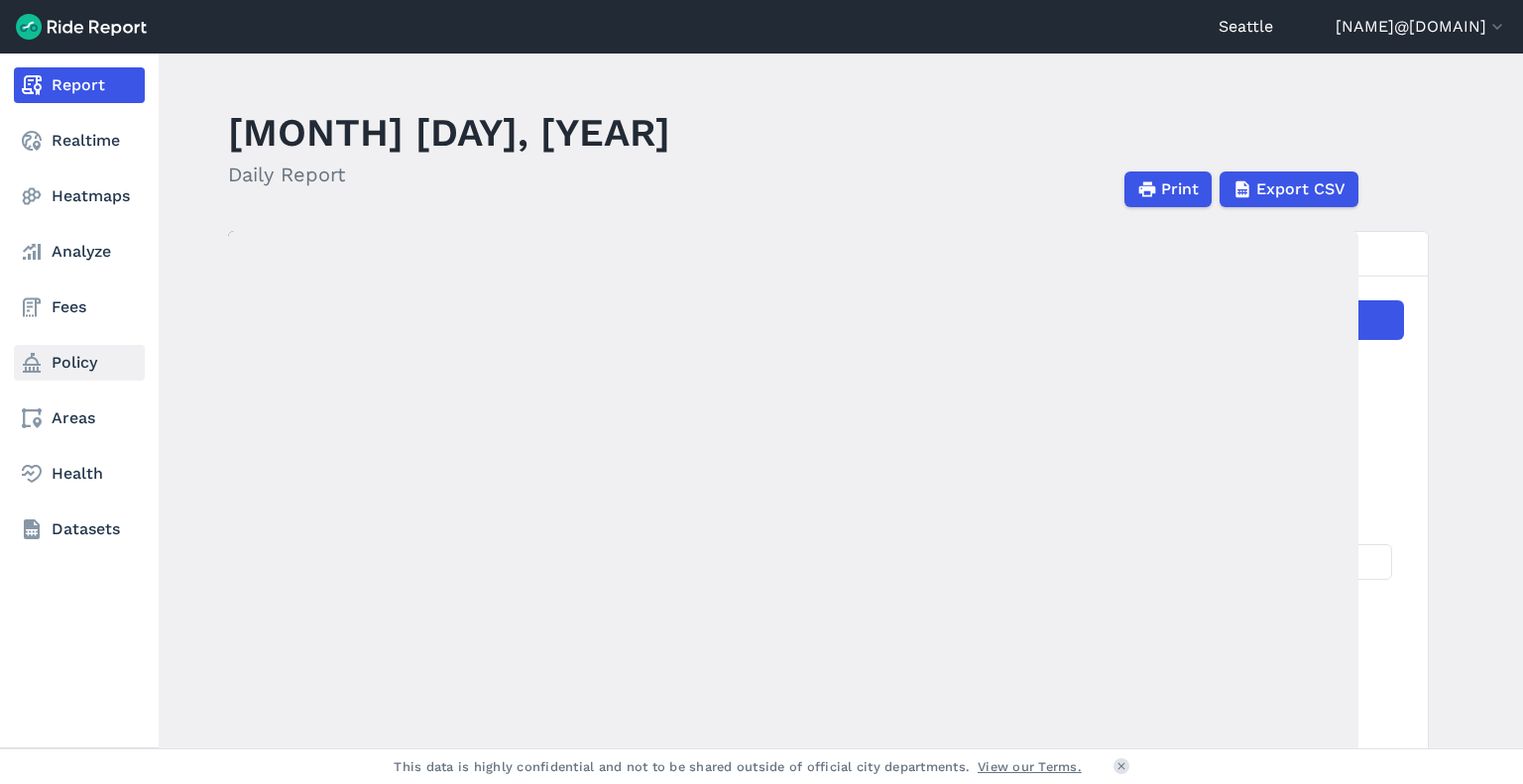 click on "Policy" at bounding box center (79, 363) 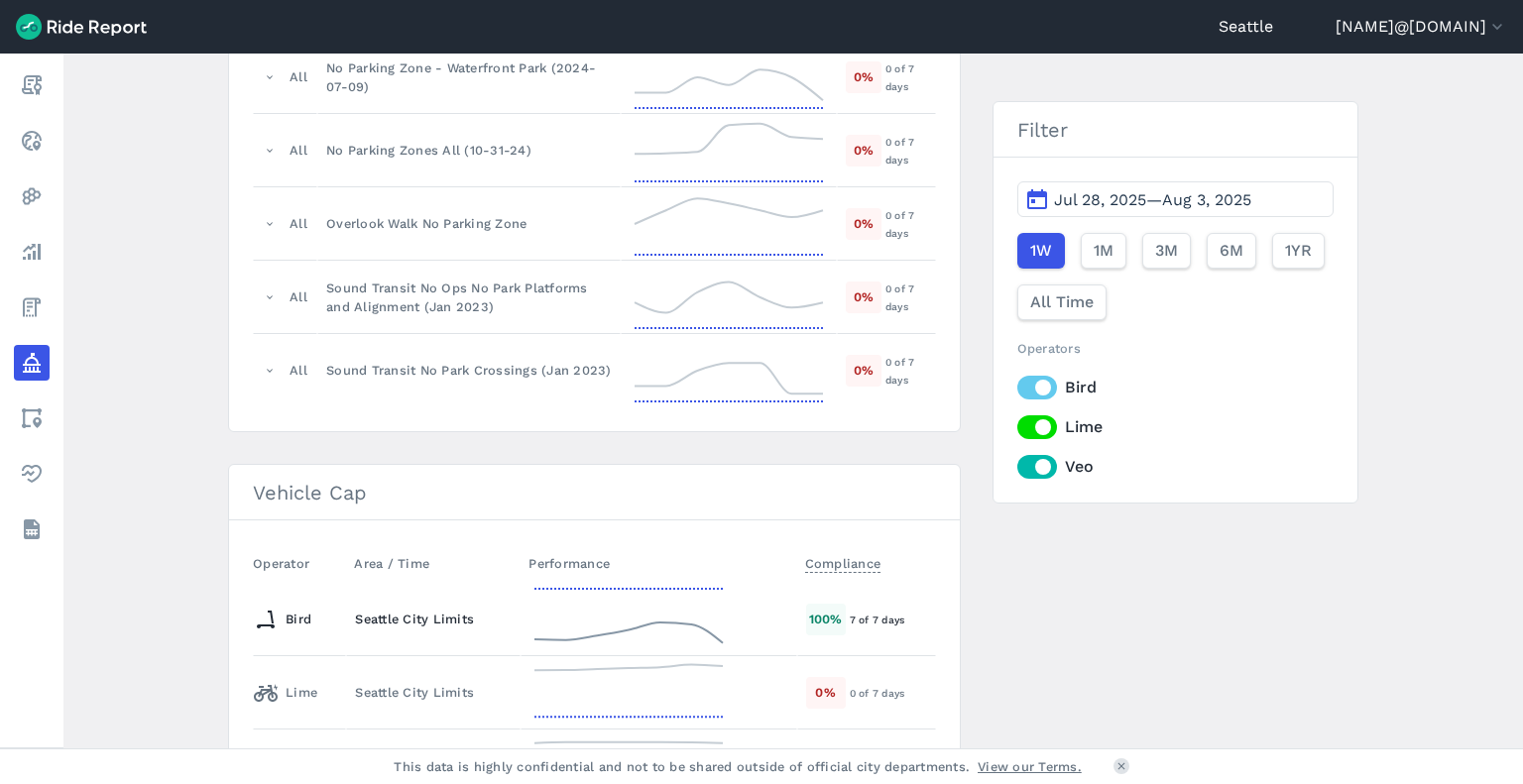 scroll, scrollTop: 1753, scrollLeft: 0, axis: vertical 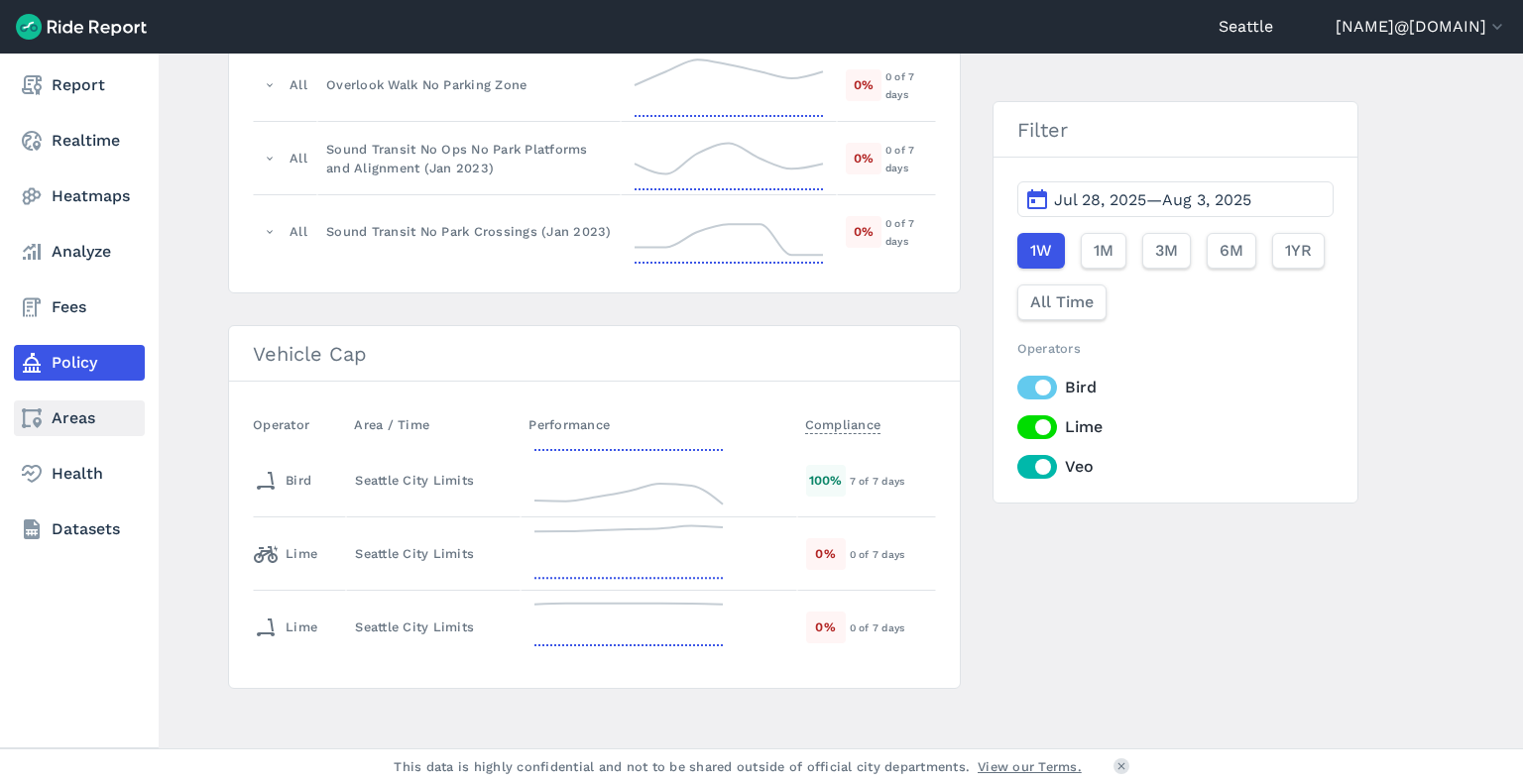 click on "Areas" at bounding box center [79, 418] 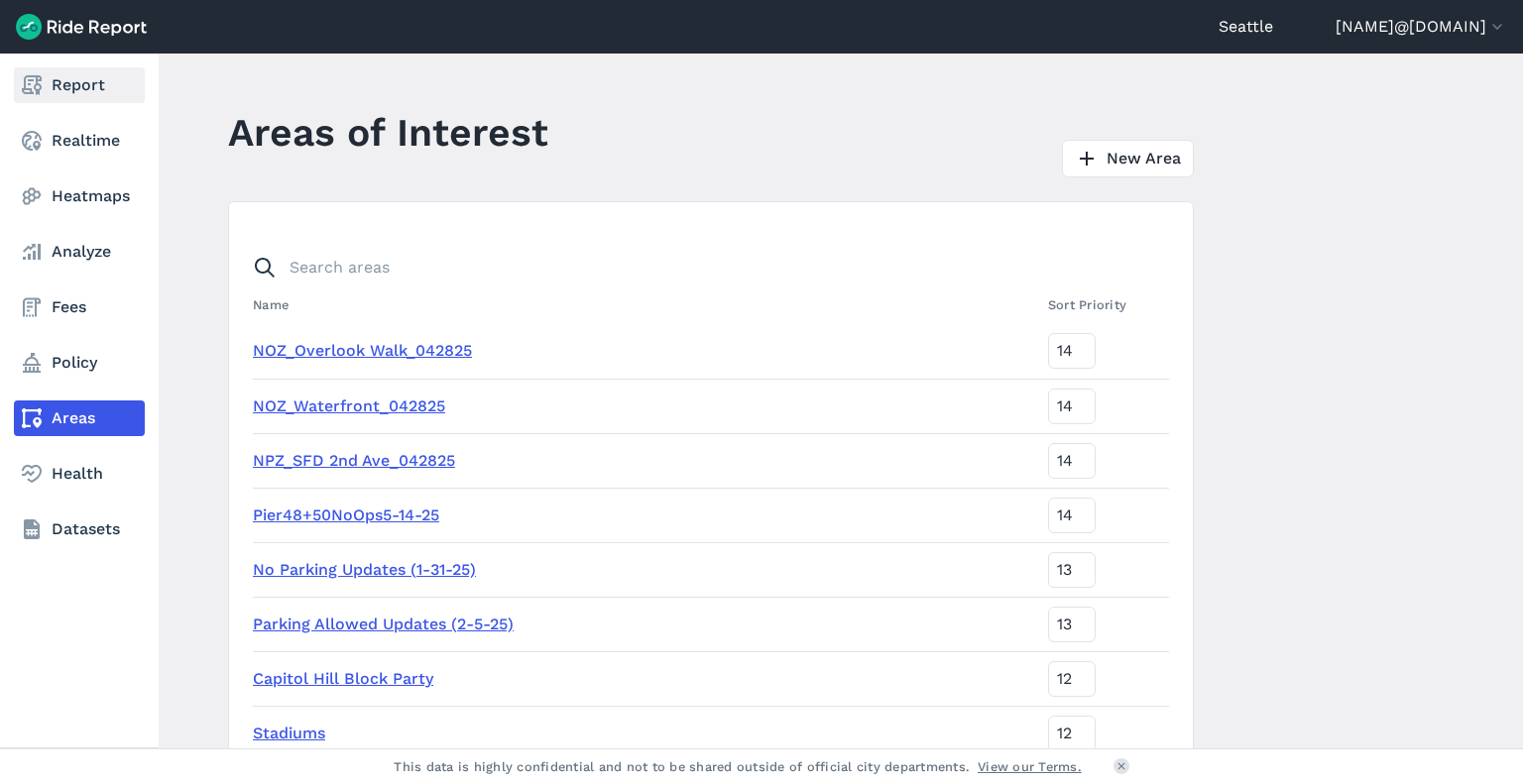 click on "Report" at bounding box center [79, 85] 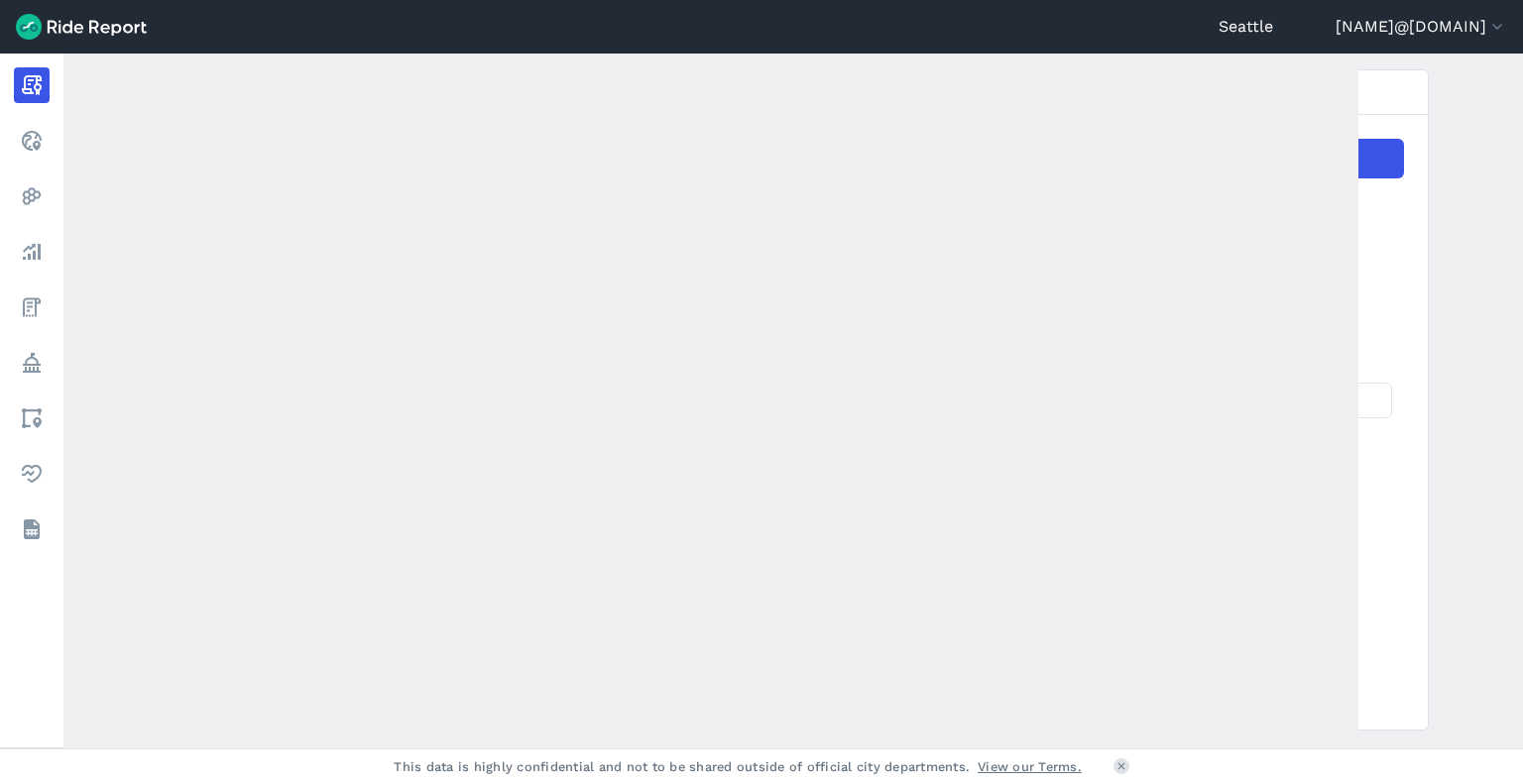 scroll, scrollTop: 694, scrollLeft: 0, axis: vertical 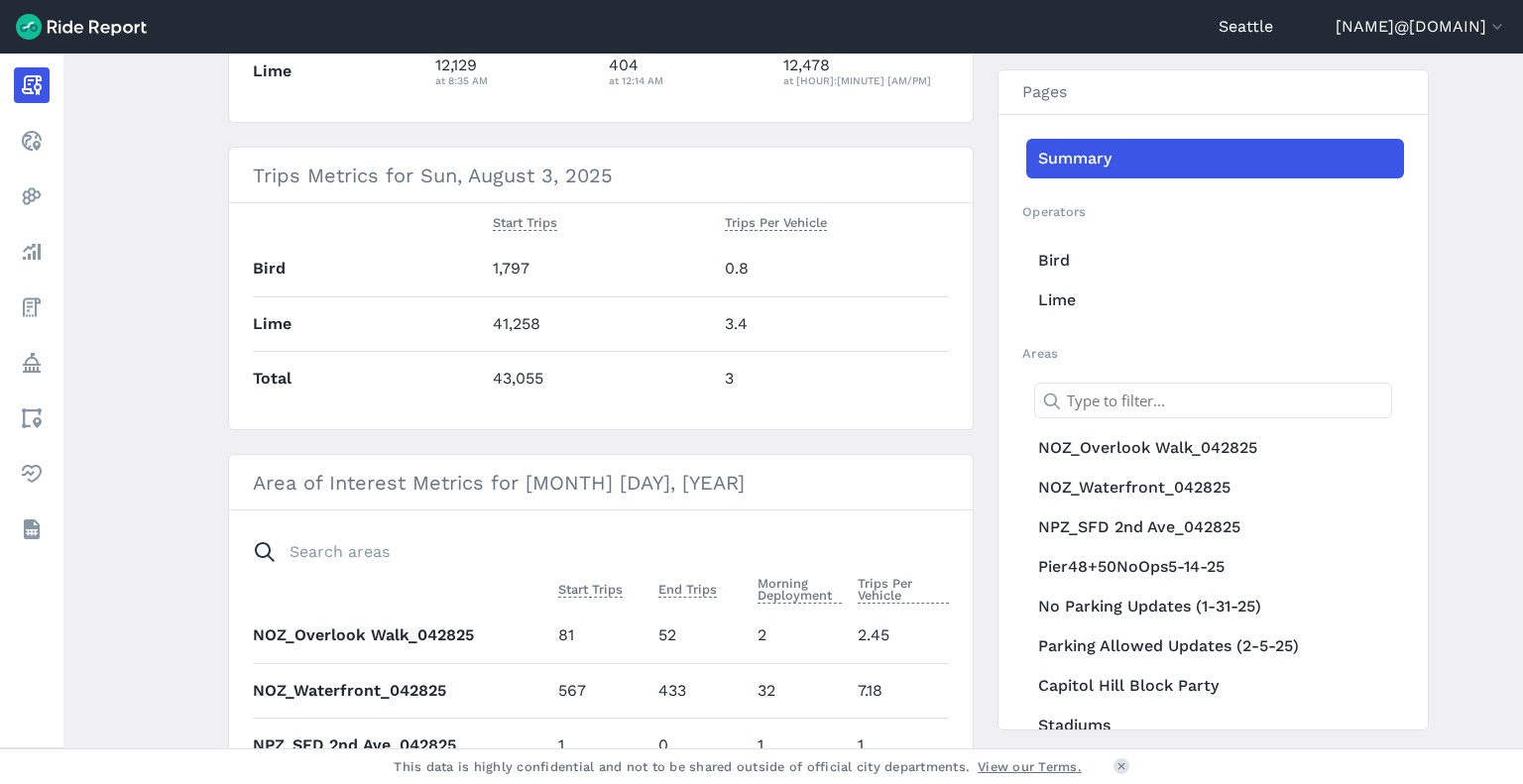 click on "August 3, 2025 Daily Report Print Export CSV Prepared for Seattle All vehicles (4) Aug 3, 2025 Yesterday This data is preliminary and may be missing events that haven't been reported yet. The finalized report will be available on August 6. Vehicle Metrics for Sun, August 3, 2025 Max Available Max Unavailable Max Parked Bird 2,143  at 3:22 PM 154  at 11:41 PM 2,259  at 3:21 PM Lime 12,129  at 8:35 AM 404  at 12:14 AM 12,478  at 4:51 AM Trips Metrics for Sun, August 3, 2025 Start Trips Trips Per Vehicle Bird 1,797 0.8 Lime 41,258 3.4 Total 43,055 3 Area of Interest Metrics for August 3, 2025 Start Trips End Trips Morning Deployment Trips Per Vehicle NOZ_Overlook Walk_042825 81 52 2 2.45 NOZ_Waterfront_042825 567 433 32 7.18 NPZ_SFD 2nd Ave_042825 1 0 1 1 Pier48+50NoOps5-14-25 6 4 - 3 No Parking Updates (1-31-25) 276 268 46 4.18 Parking Allowed Updates (2-5-25) 28 29 3 4.67 Capitol Hill Block Party 1,013 870 125 3.53 Stadiums 1,715 1,521 314 2.28 Stadiums_Expanded 2,126 1,898 397 2.46 813 751 195 3.25 2,007 447" at bounding box center [793, 400] 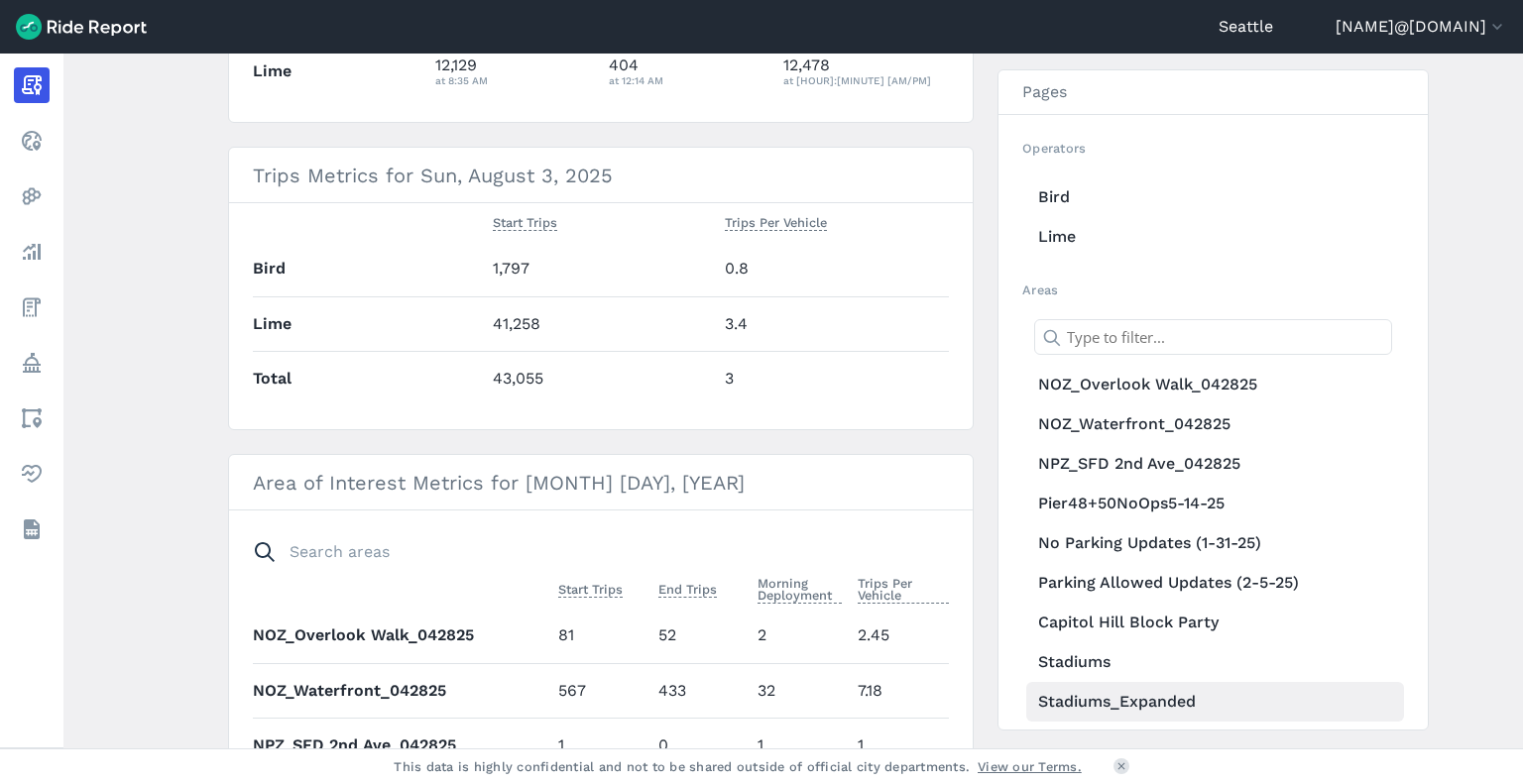 scroll, scrollTop: 99, scrollLeft: 0, axis: vertical 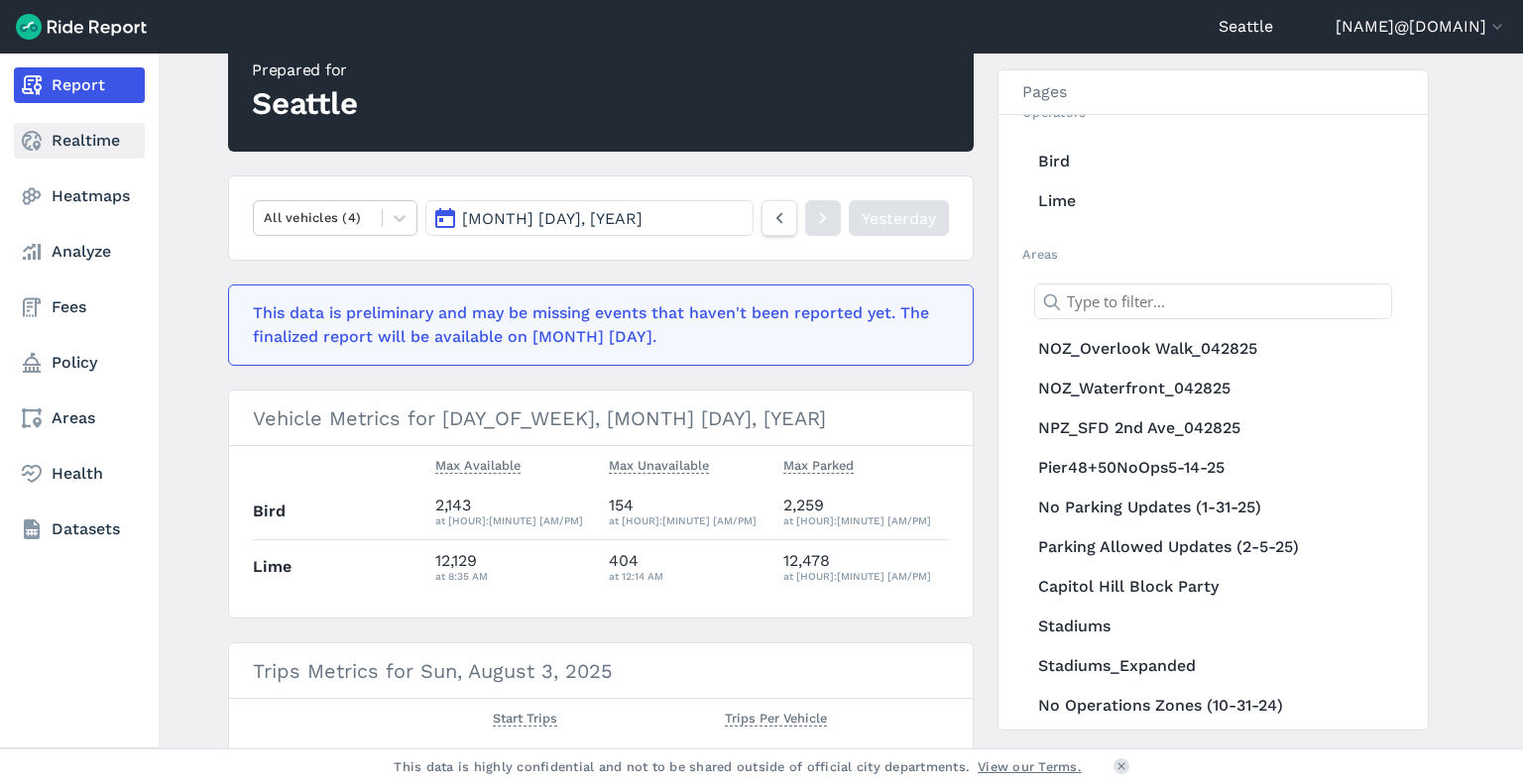 click on "Realtime" at bounding box center [79, 141] 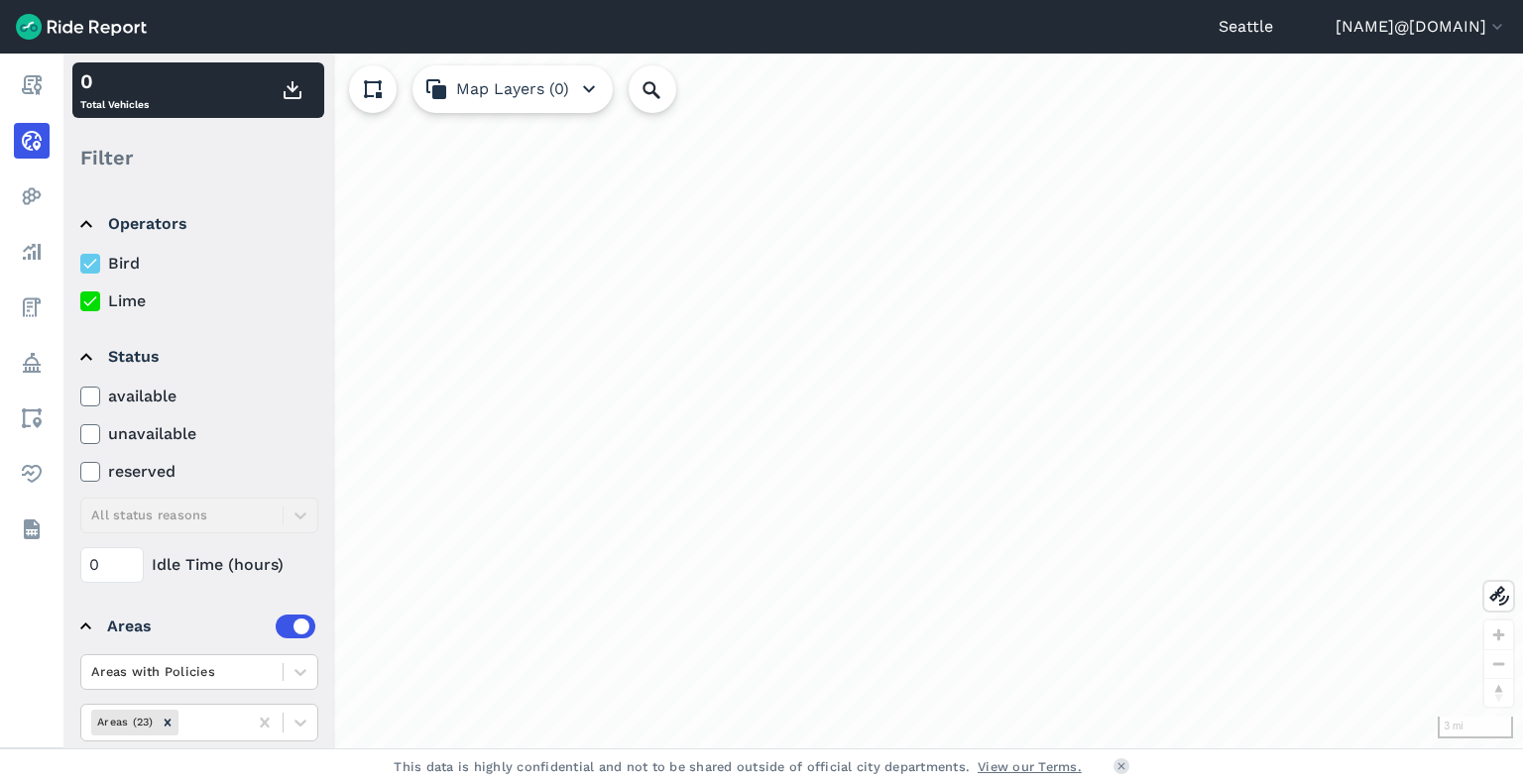 click 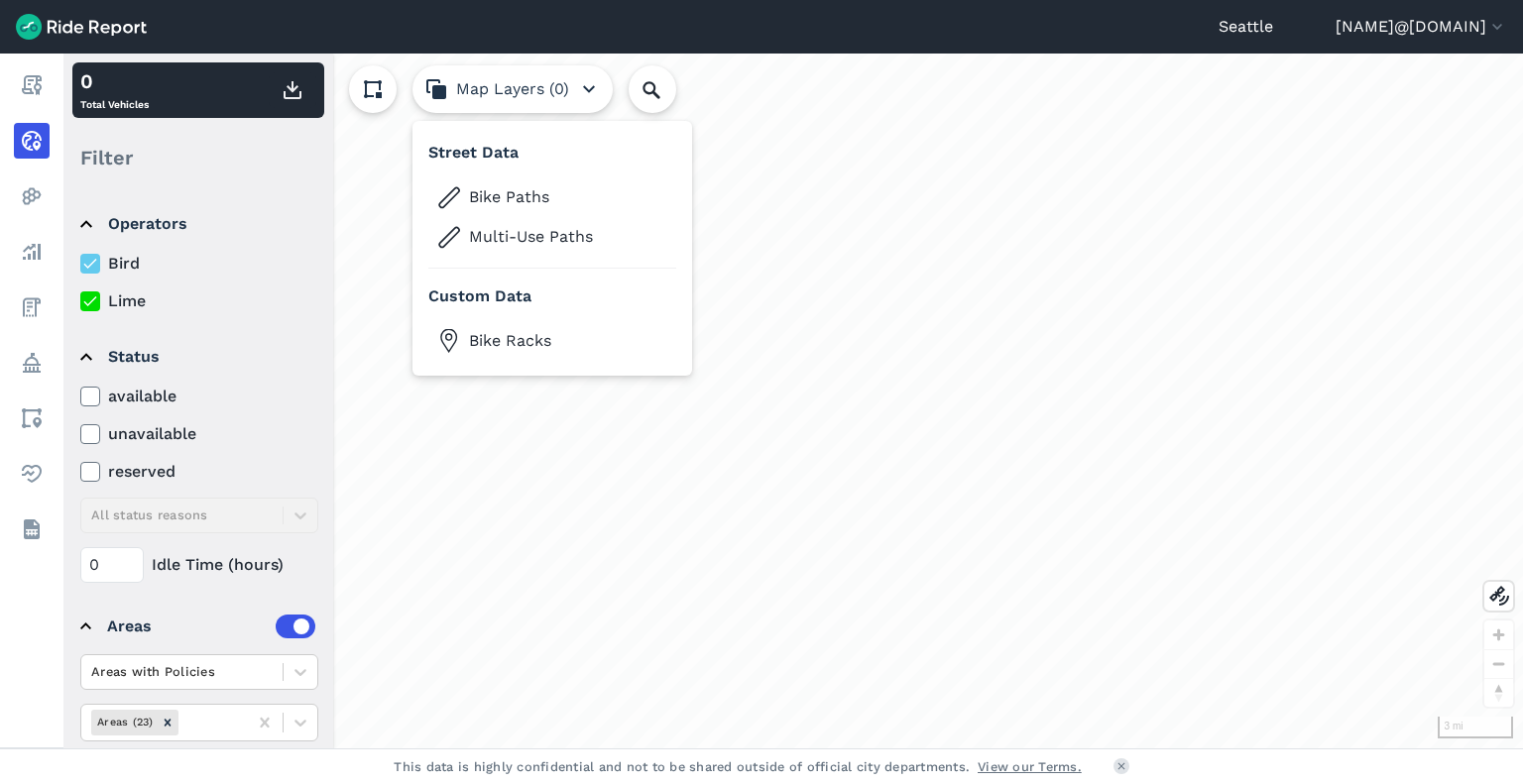 click 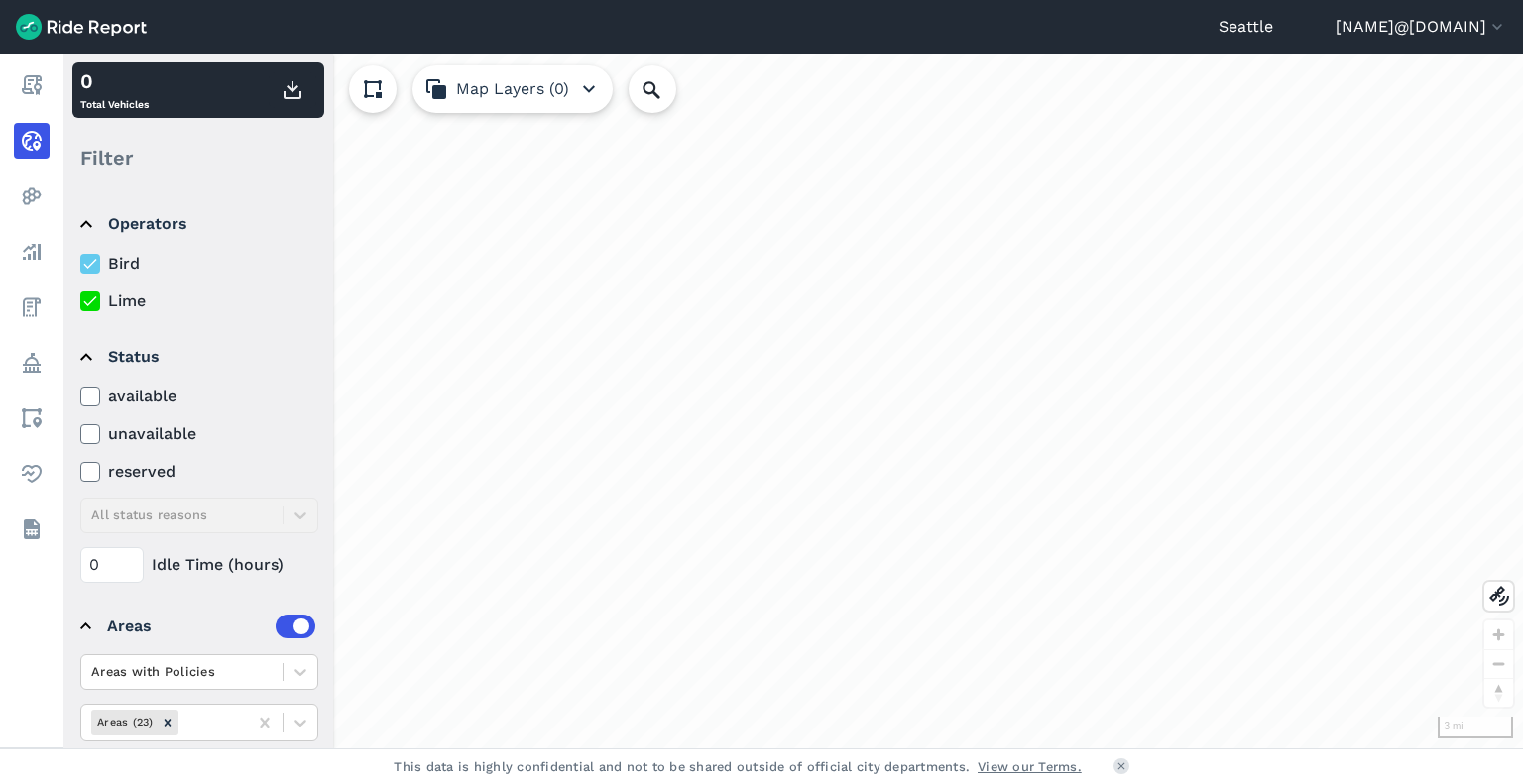 click 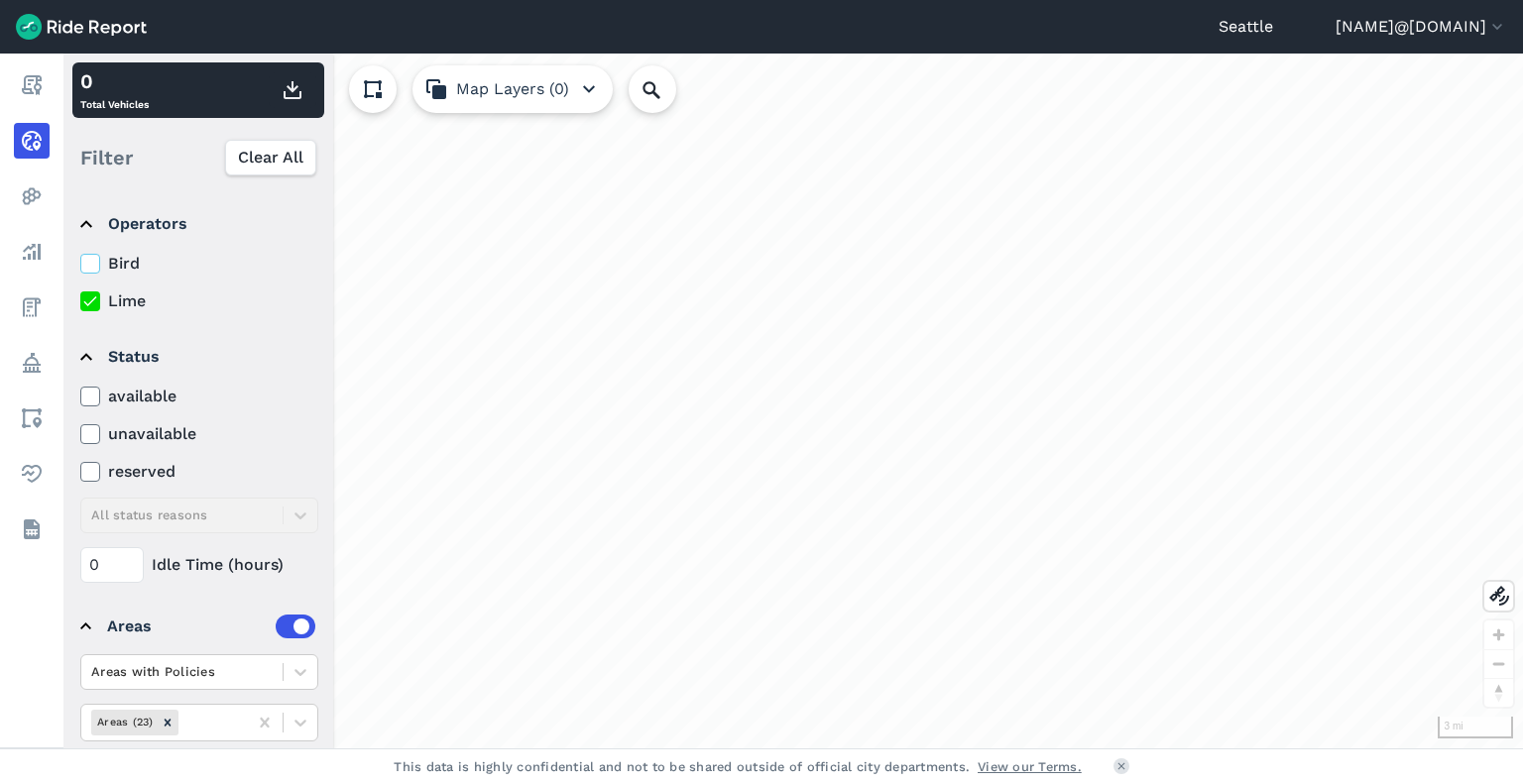 click 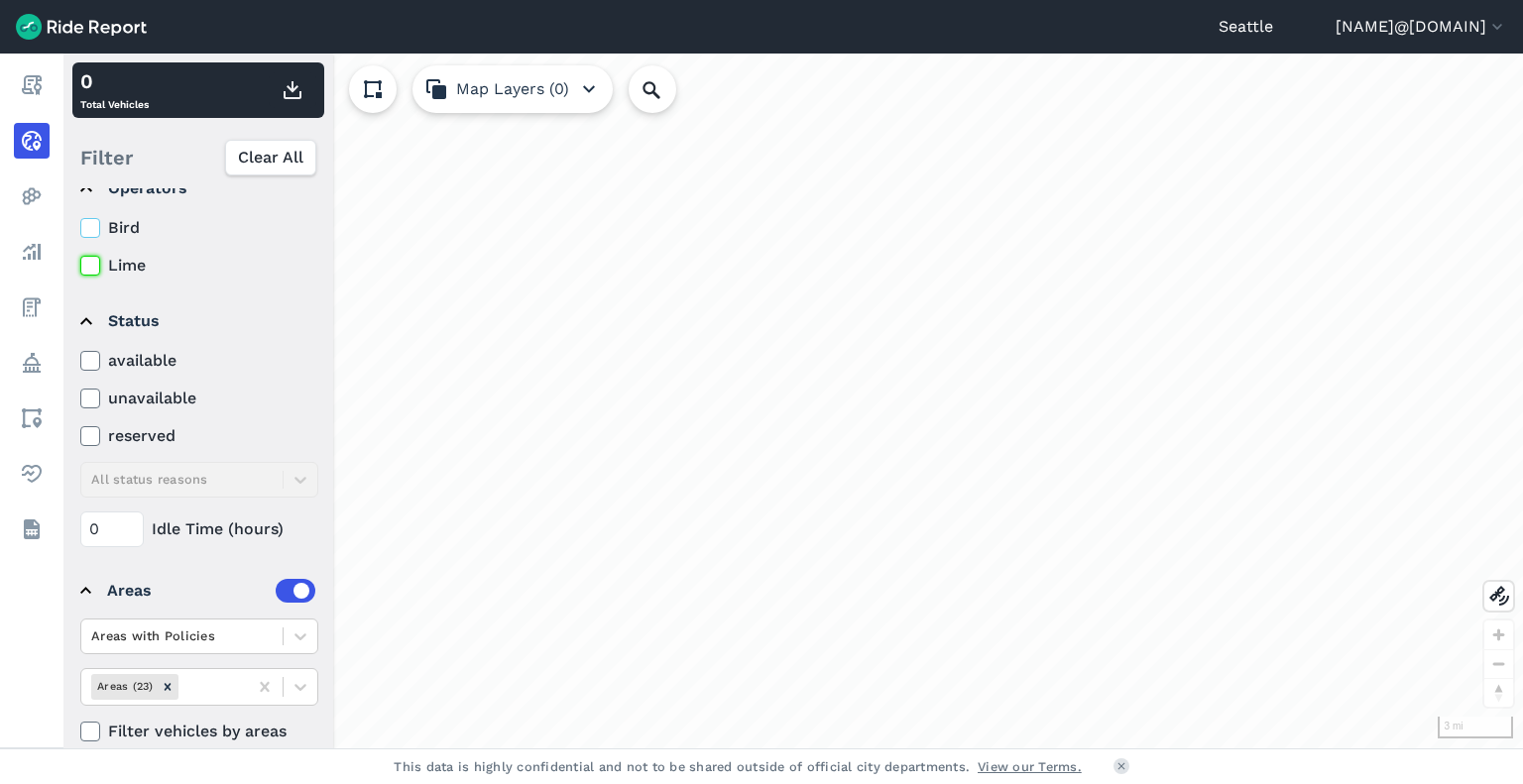 scroll, scrollTop: 61, scrollLeft: 0, axis: vertical 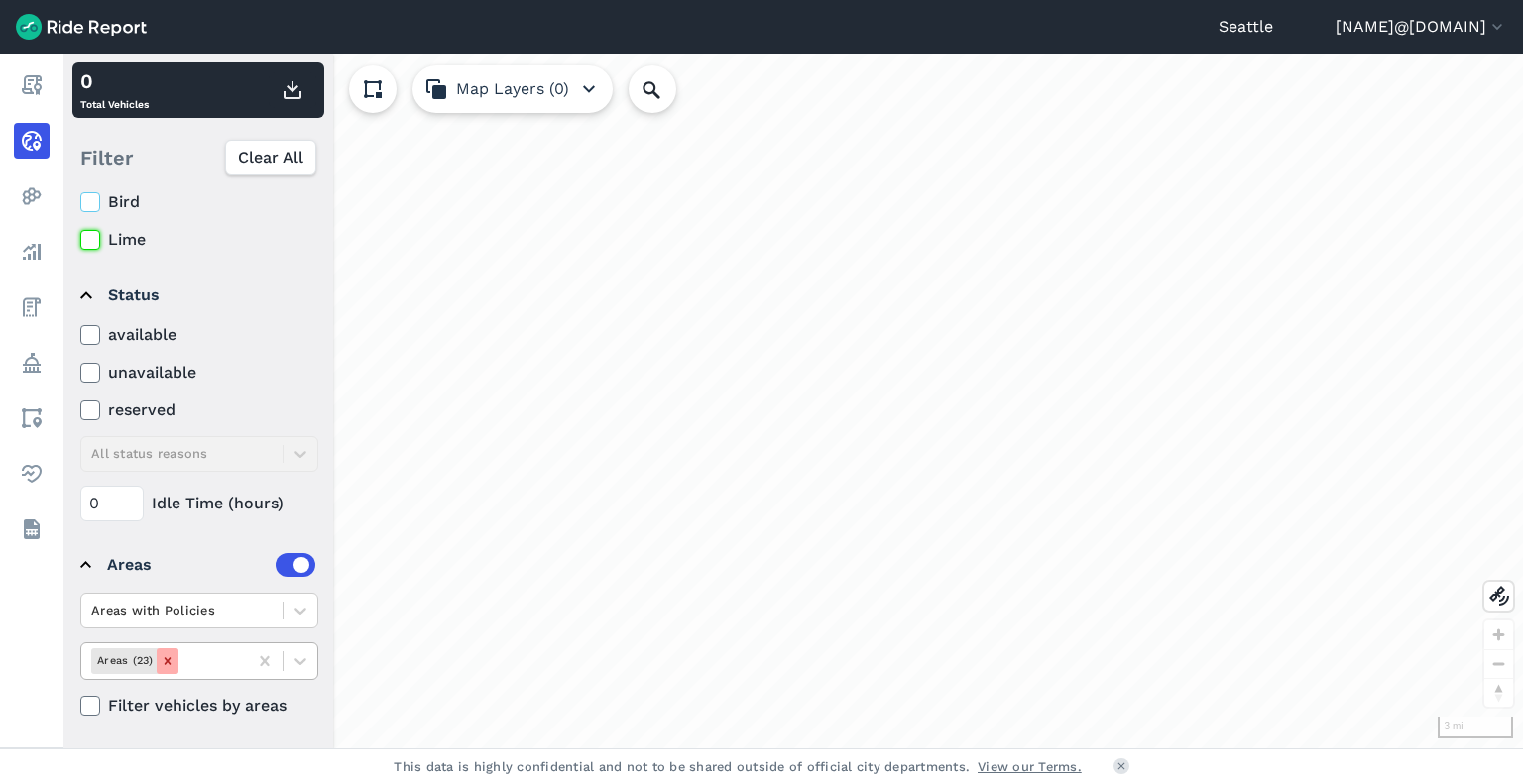 click 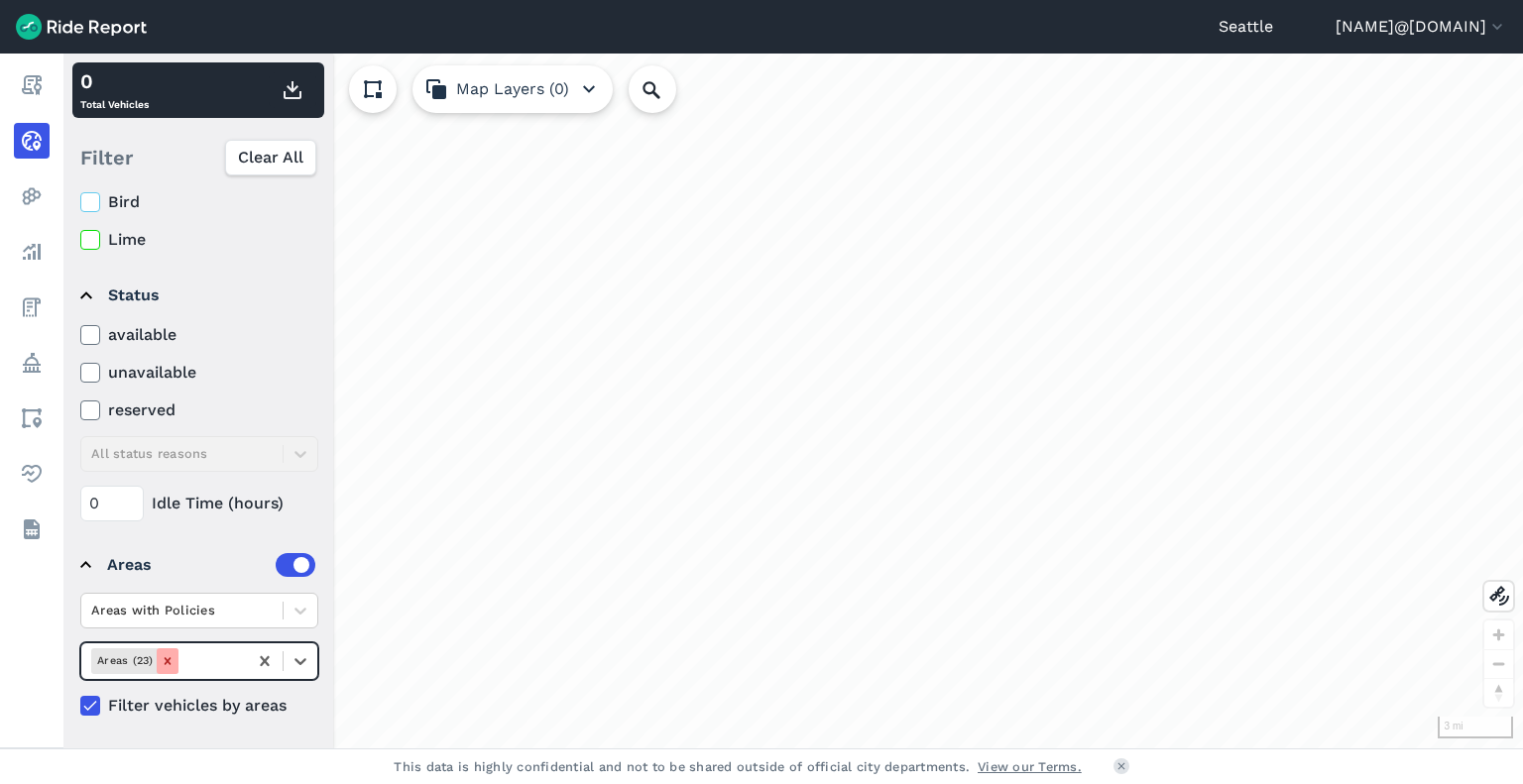 click 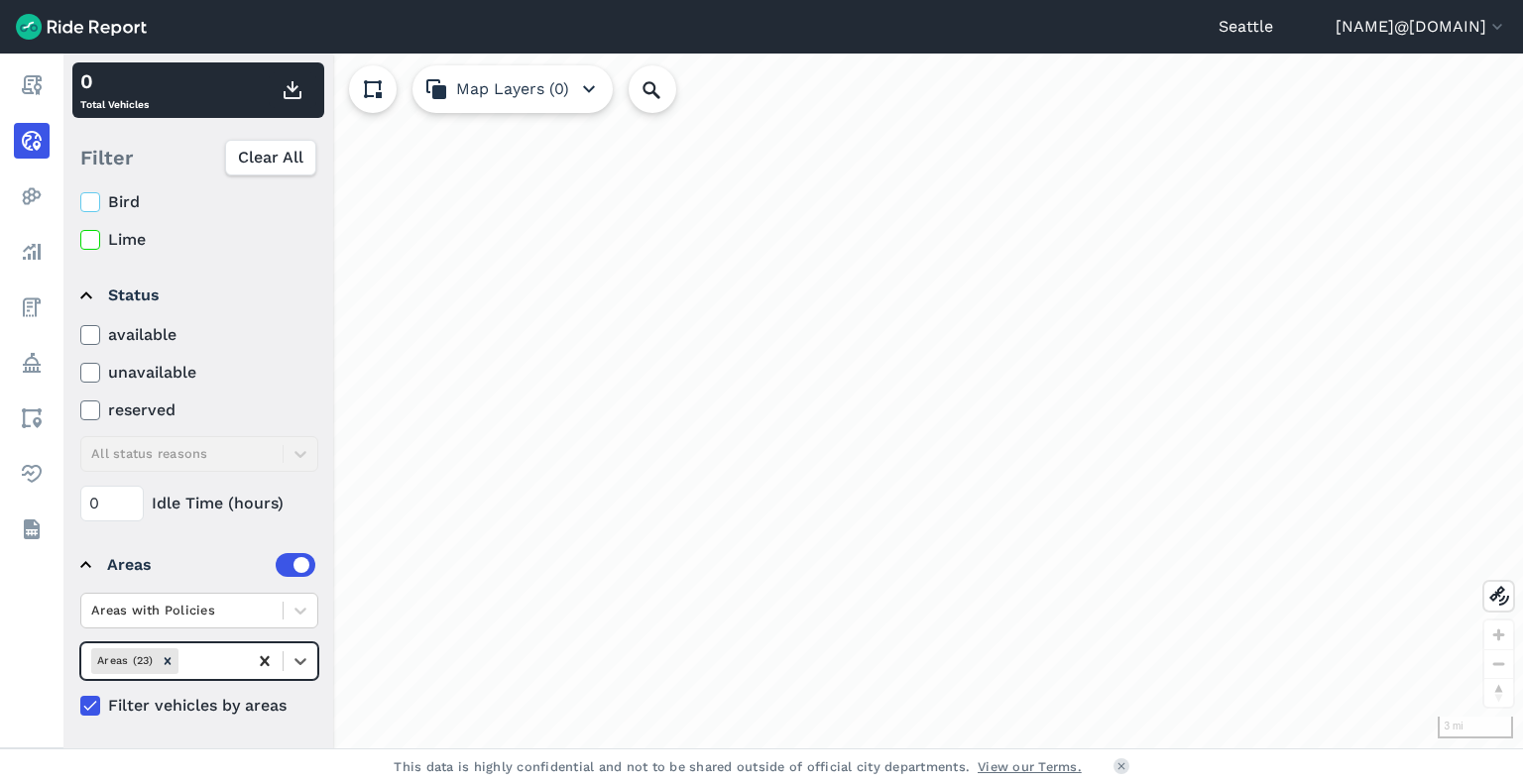 click 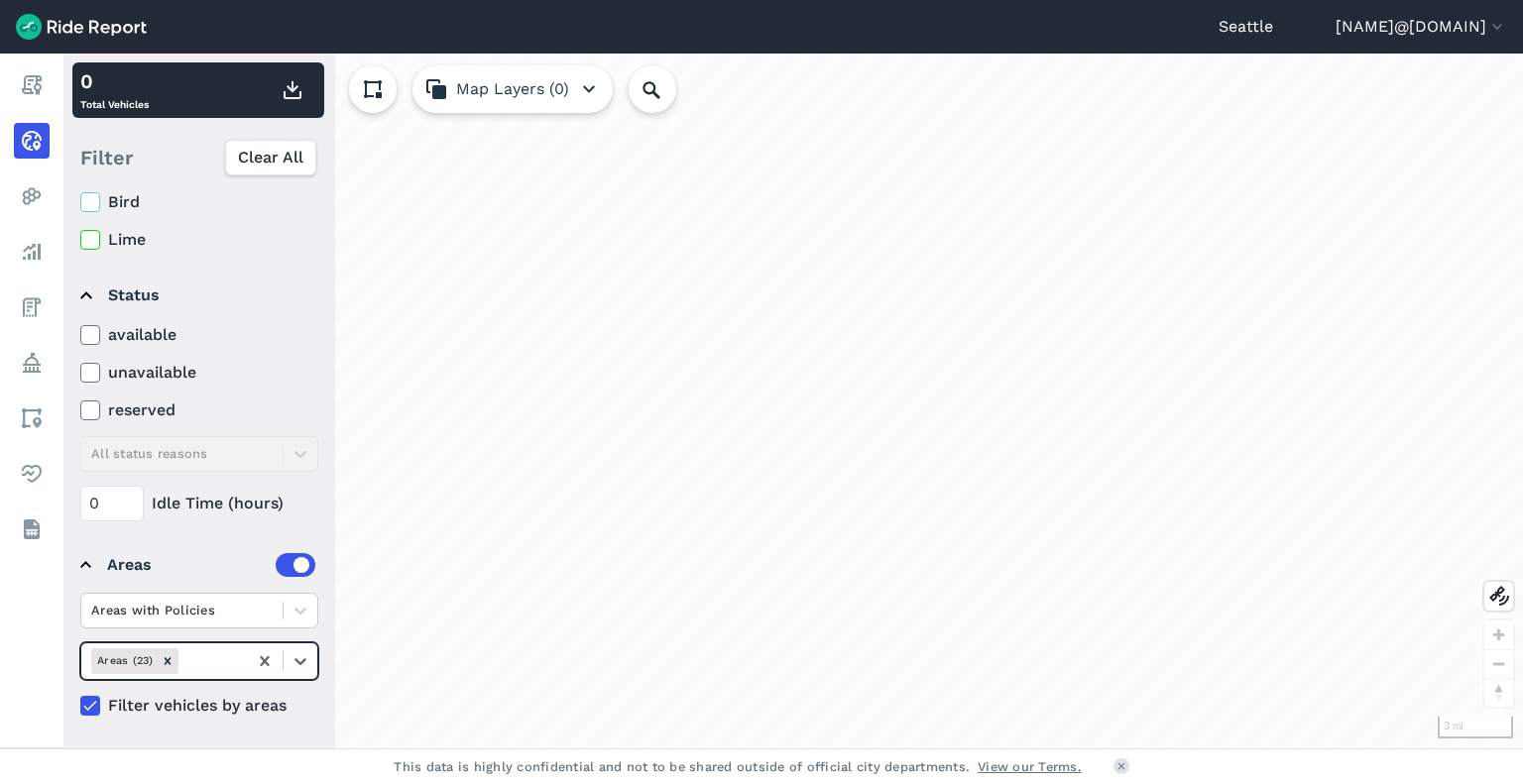 click 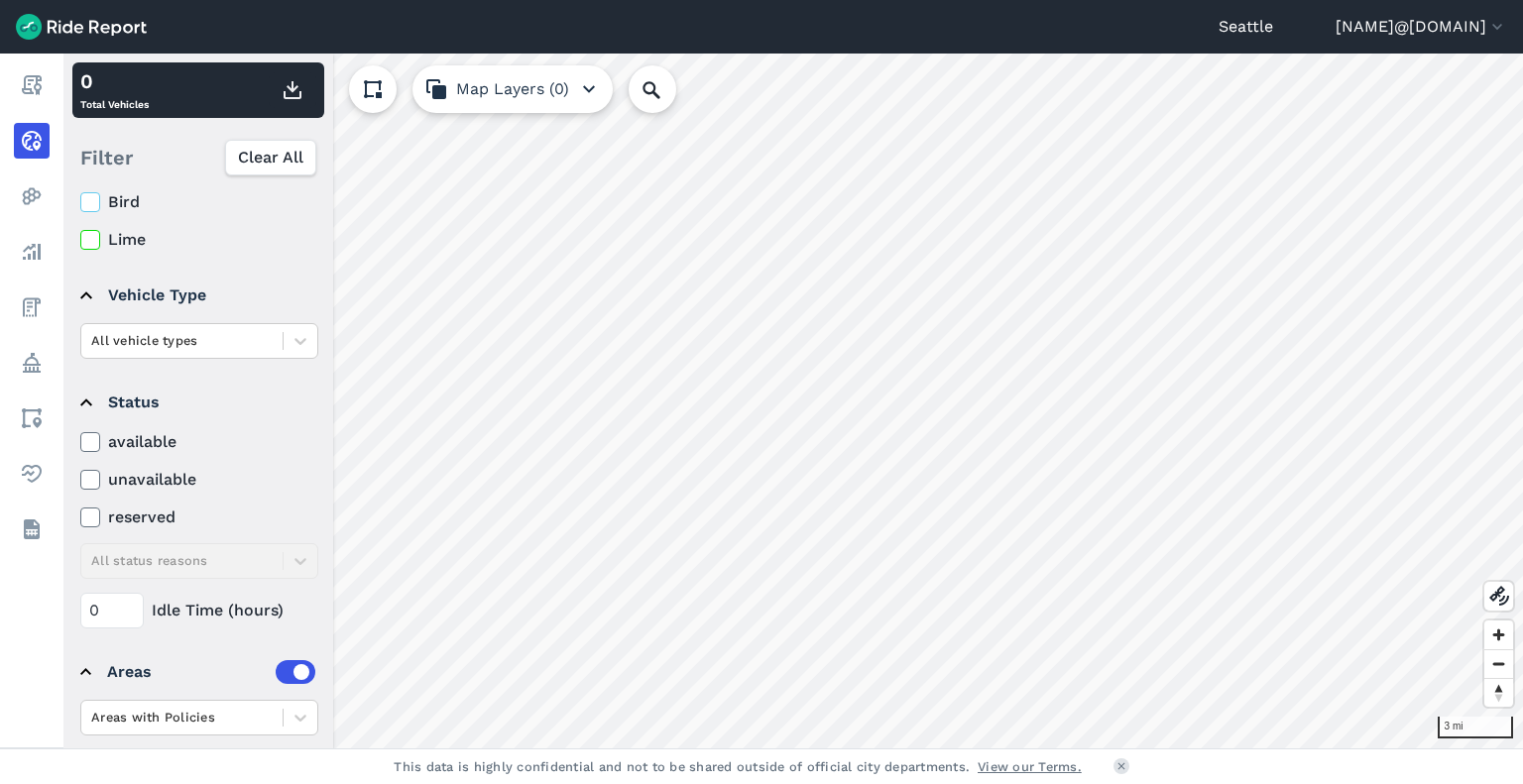 click 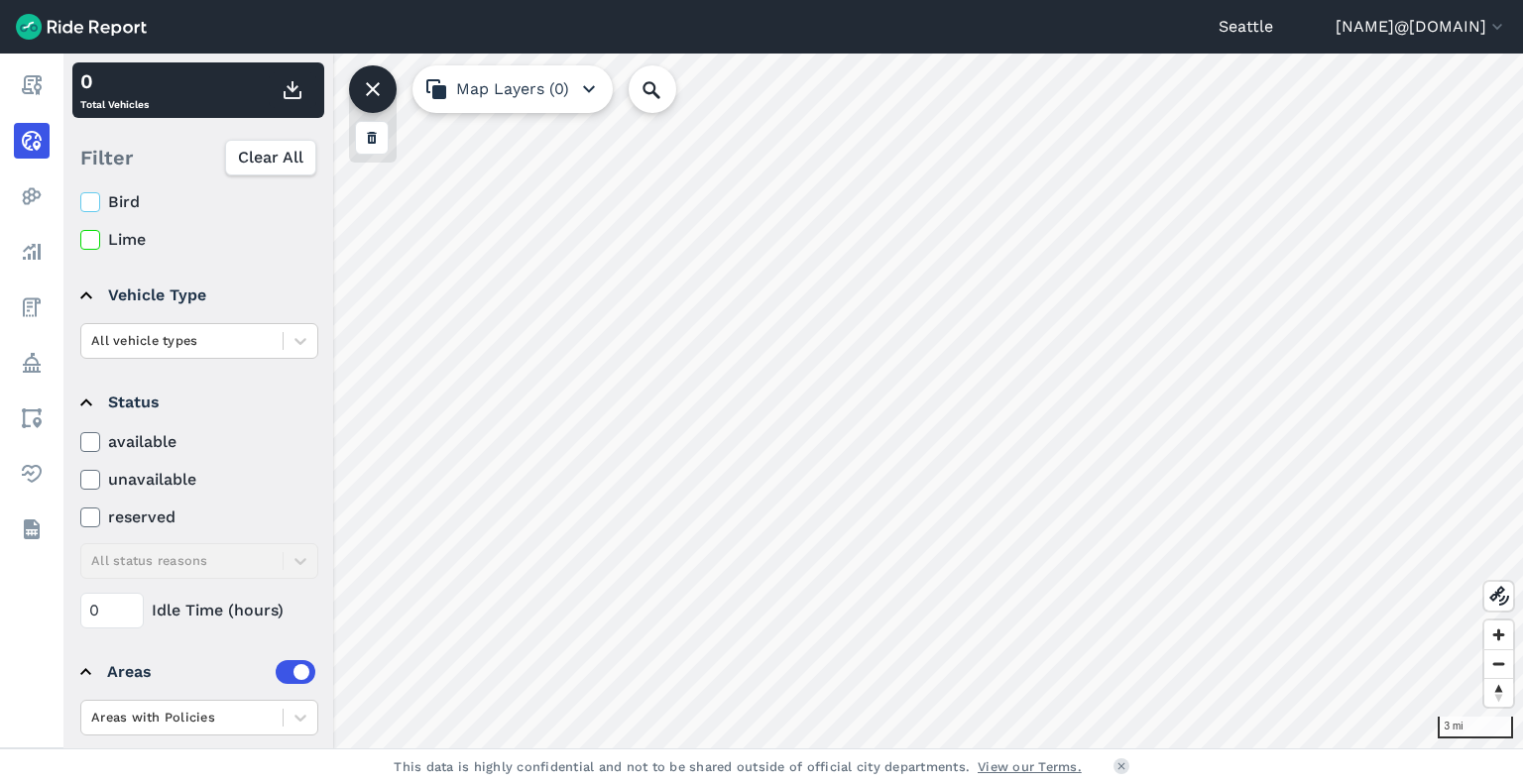 click 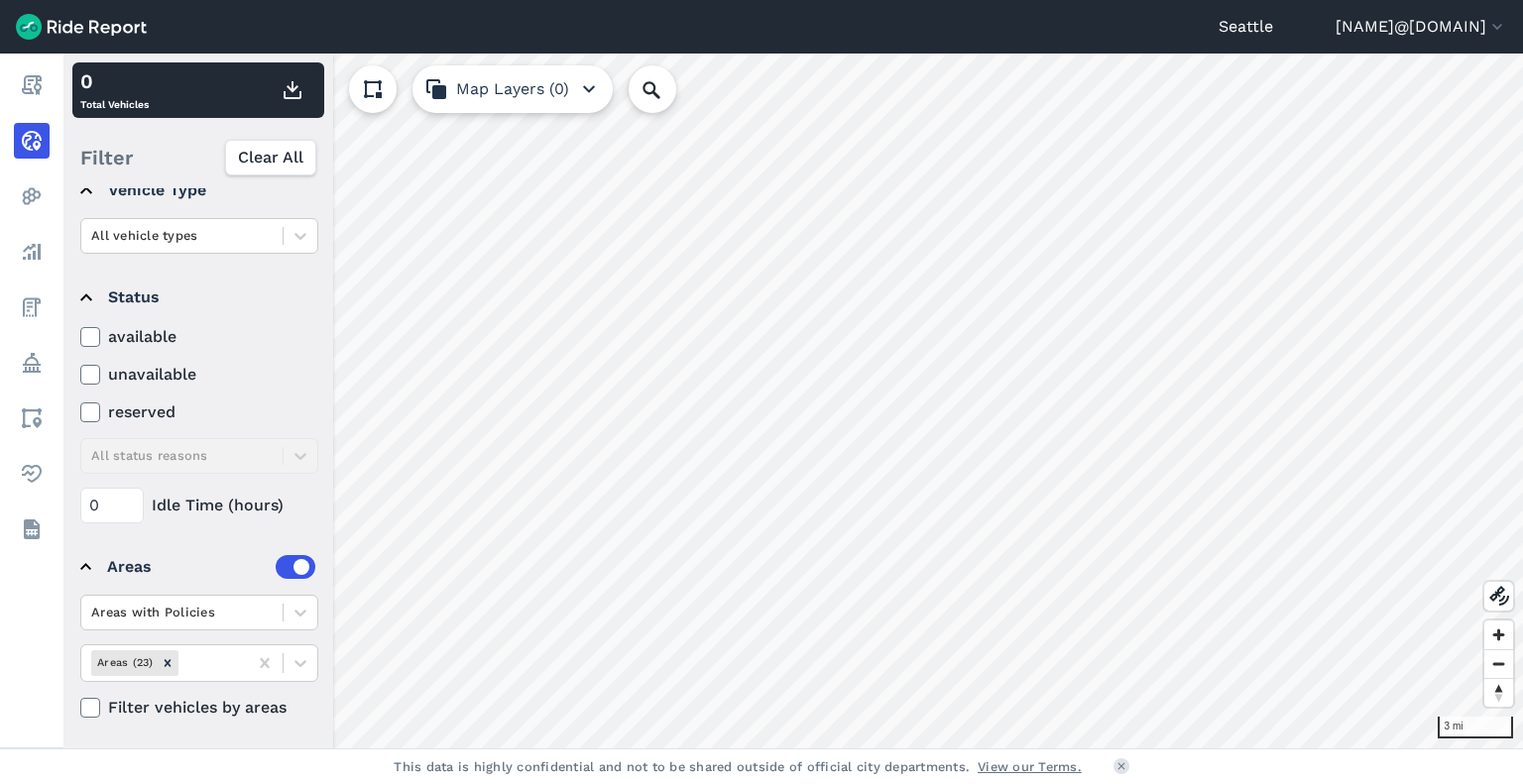 scroll, scrollTop: 168, scrollLeft: 0, axis: vertical 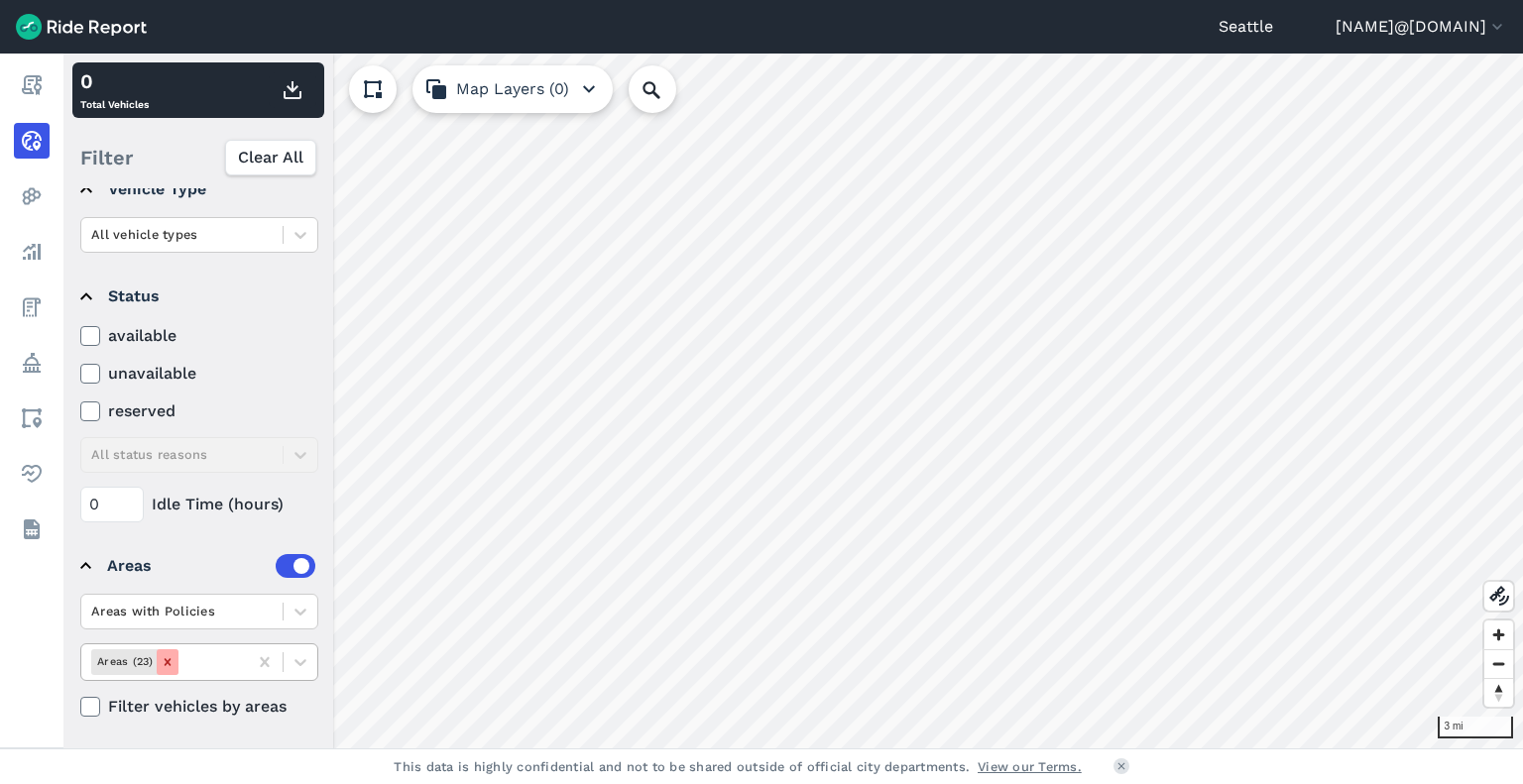 click 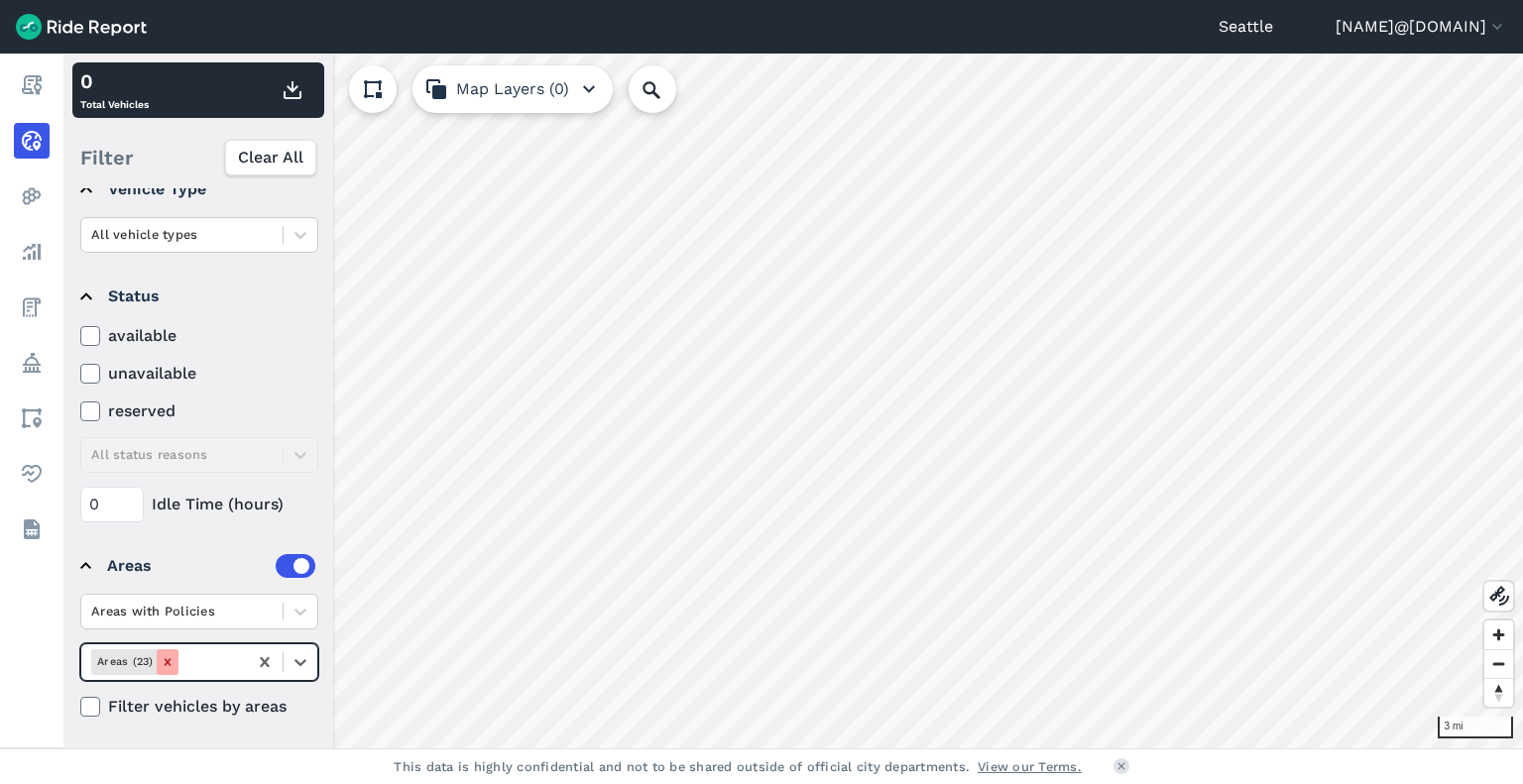 click 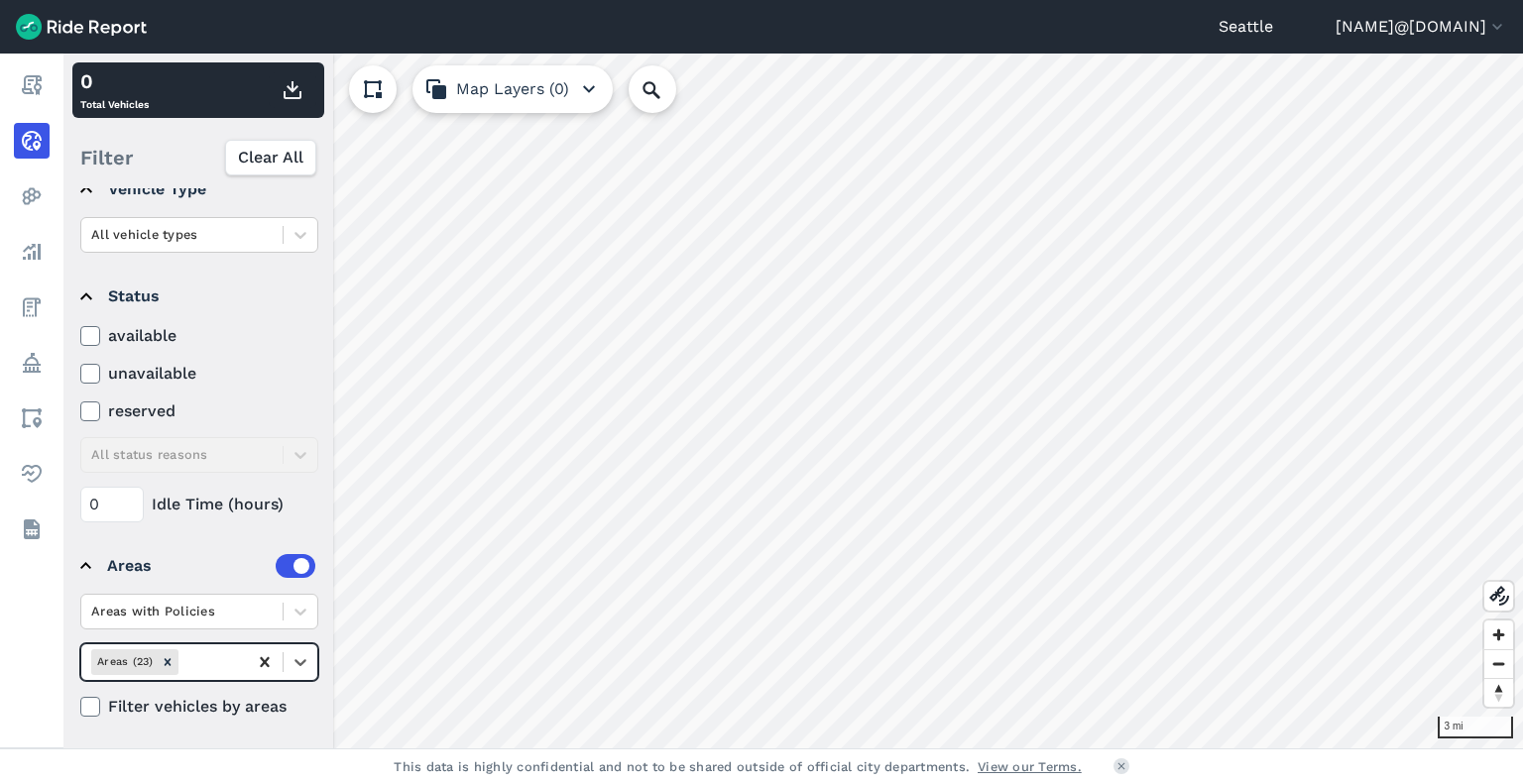 click 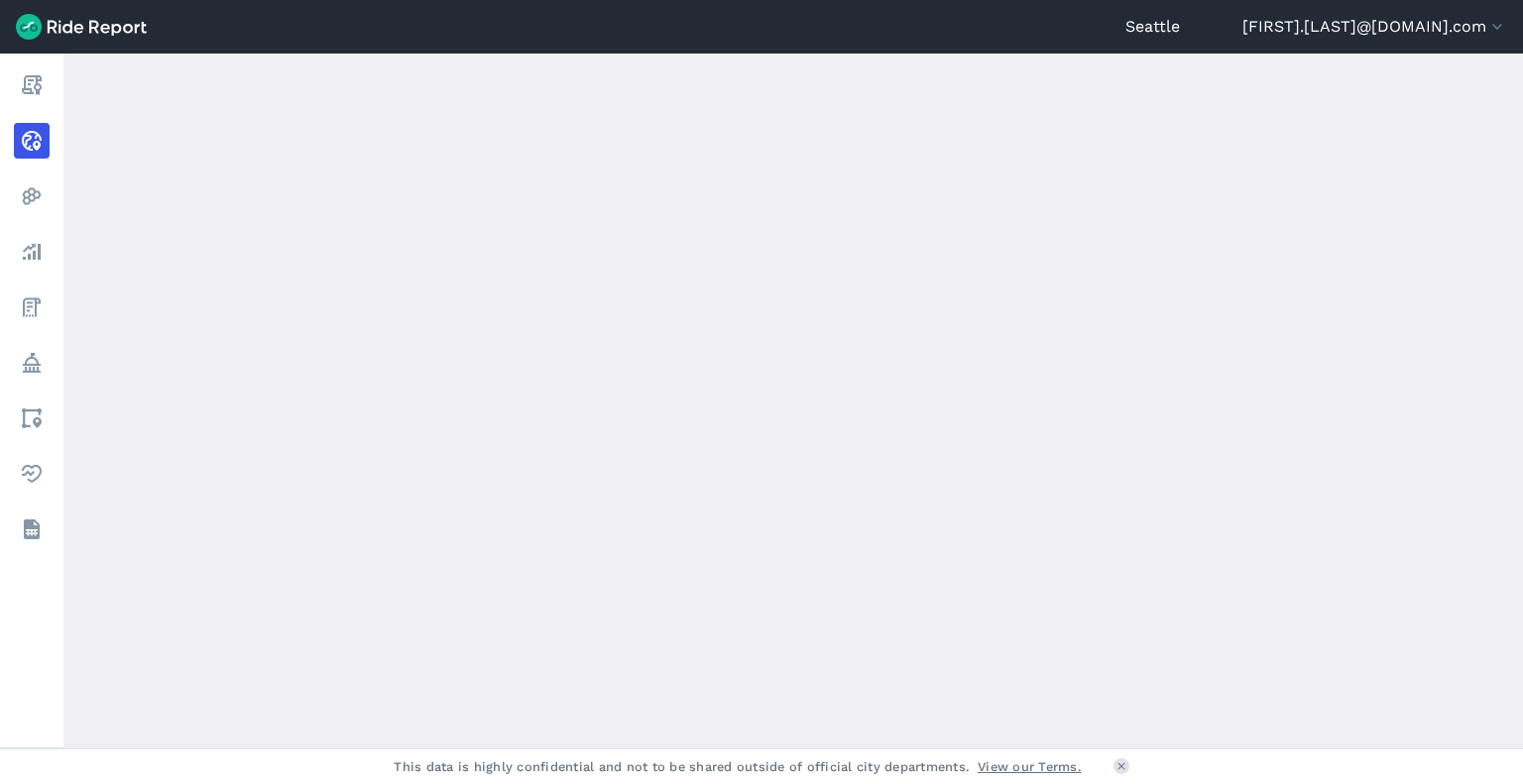 scroll, scrollTop: 0, scrollLeft: 0, axis: both 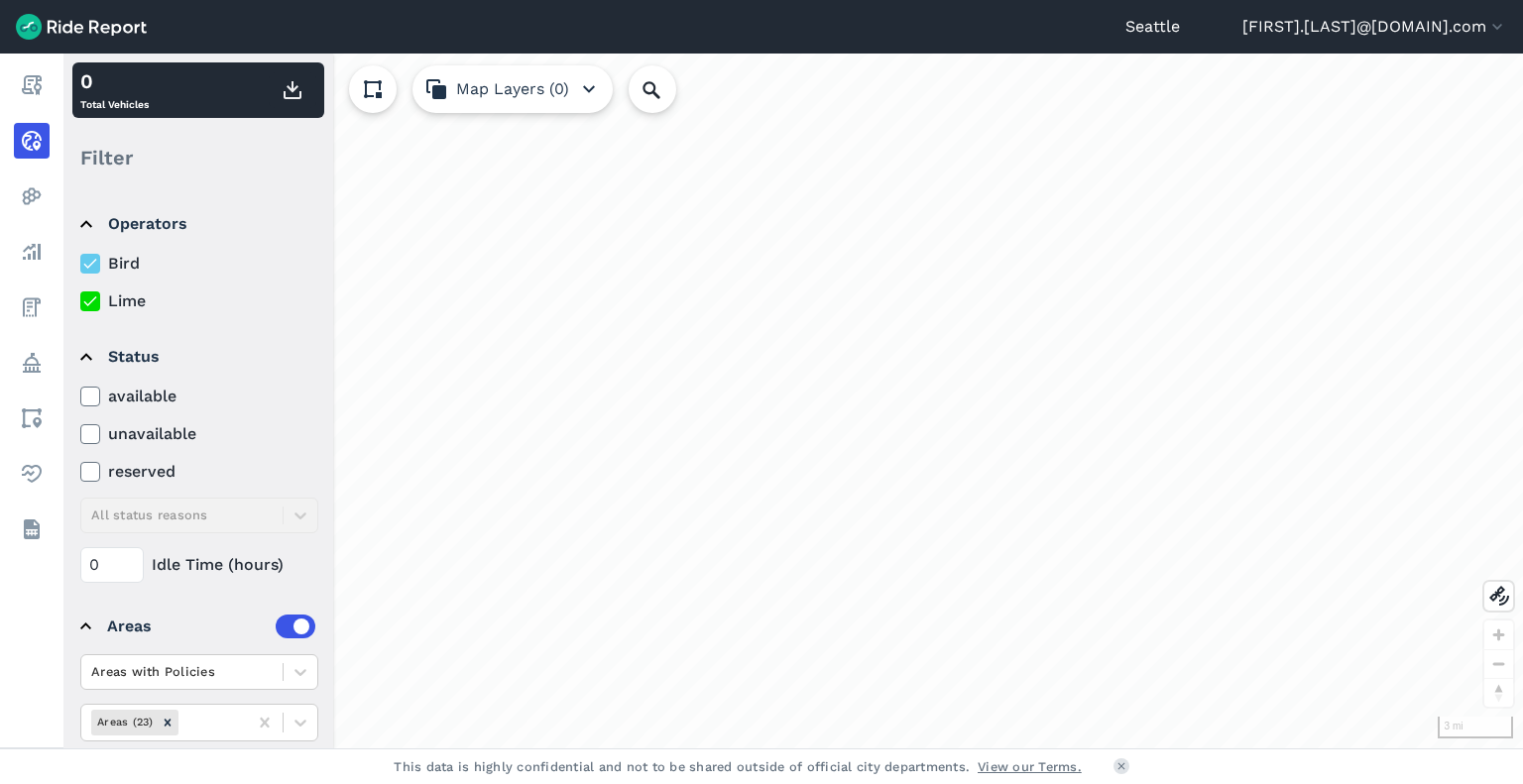 click 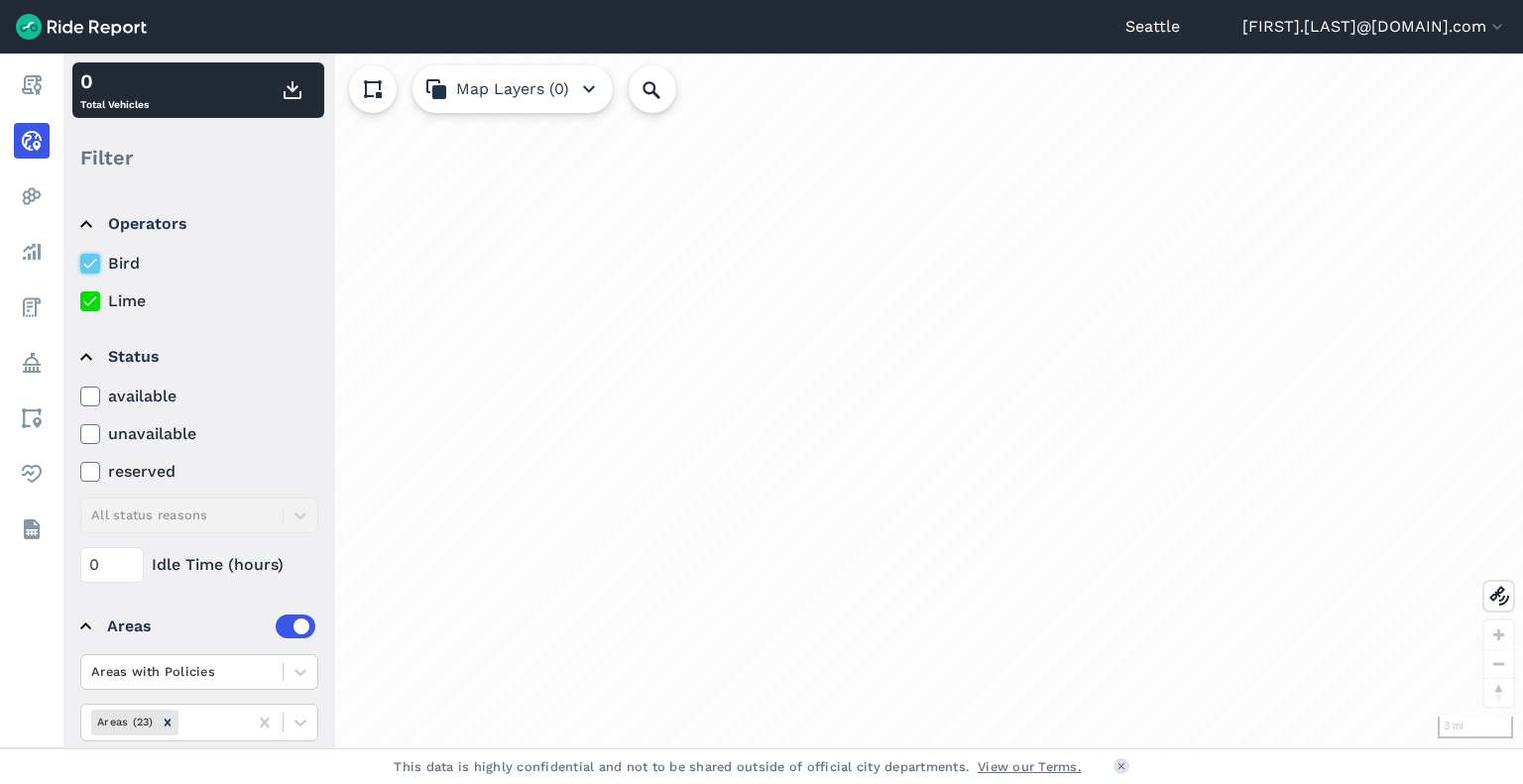 click on "Bird" at bounding box center [80, 258] 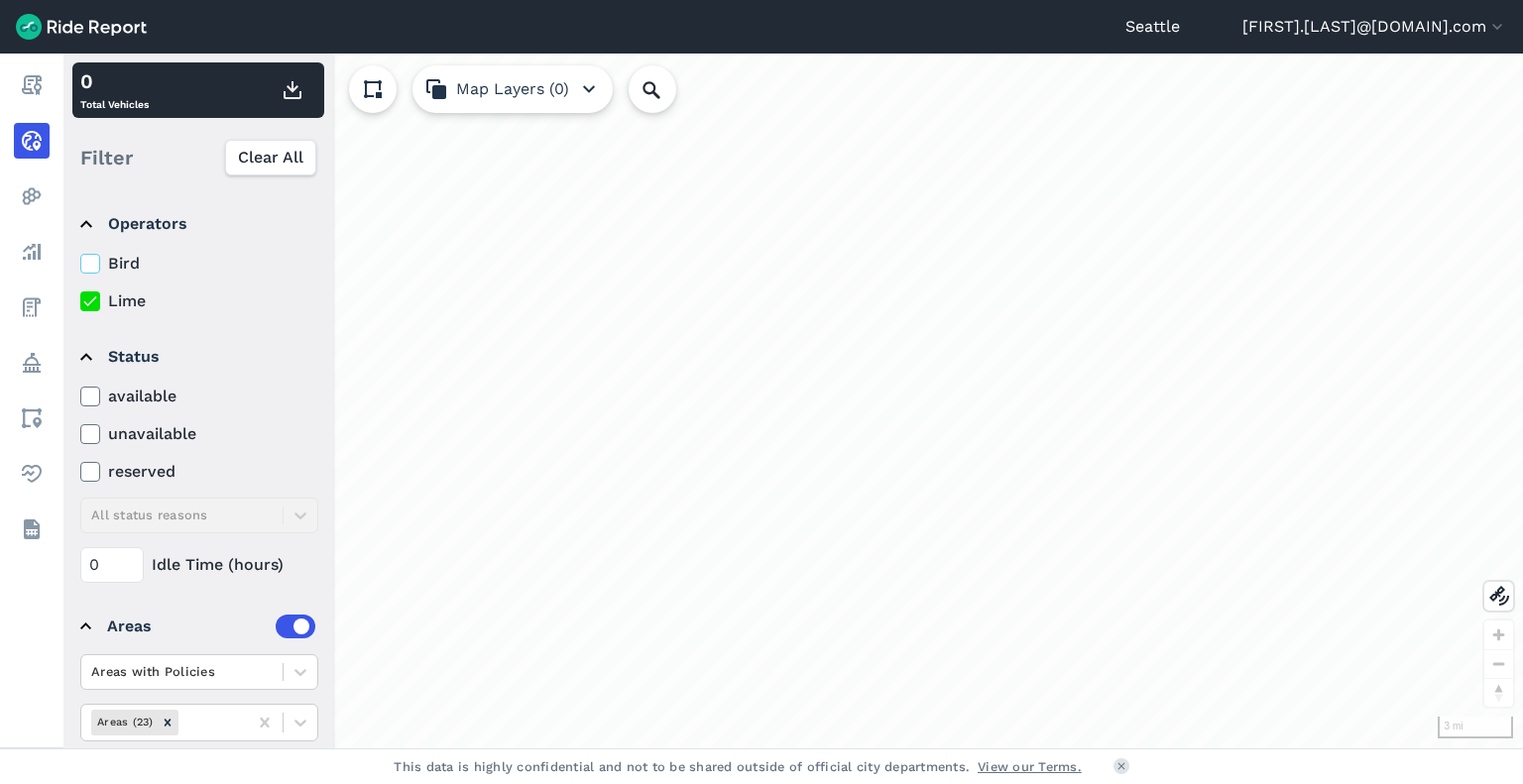 click 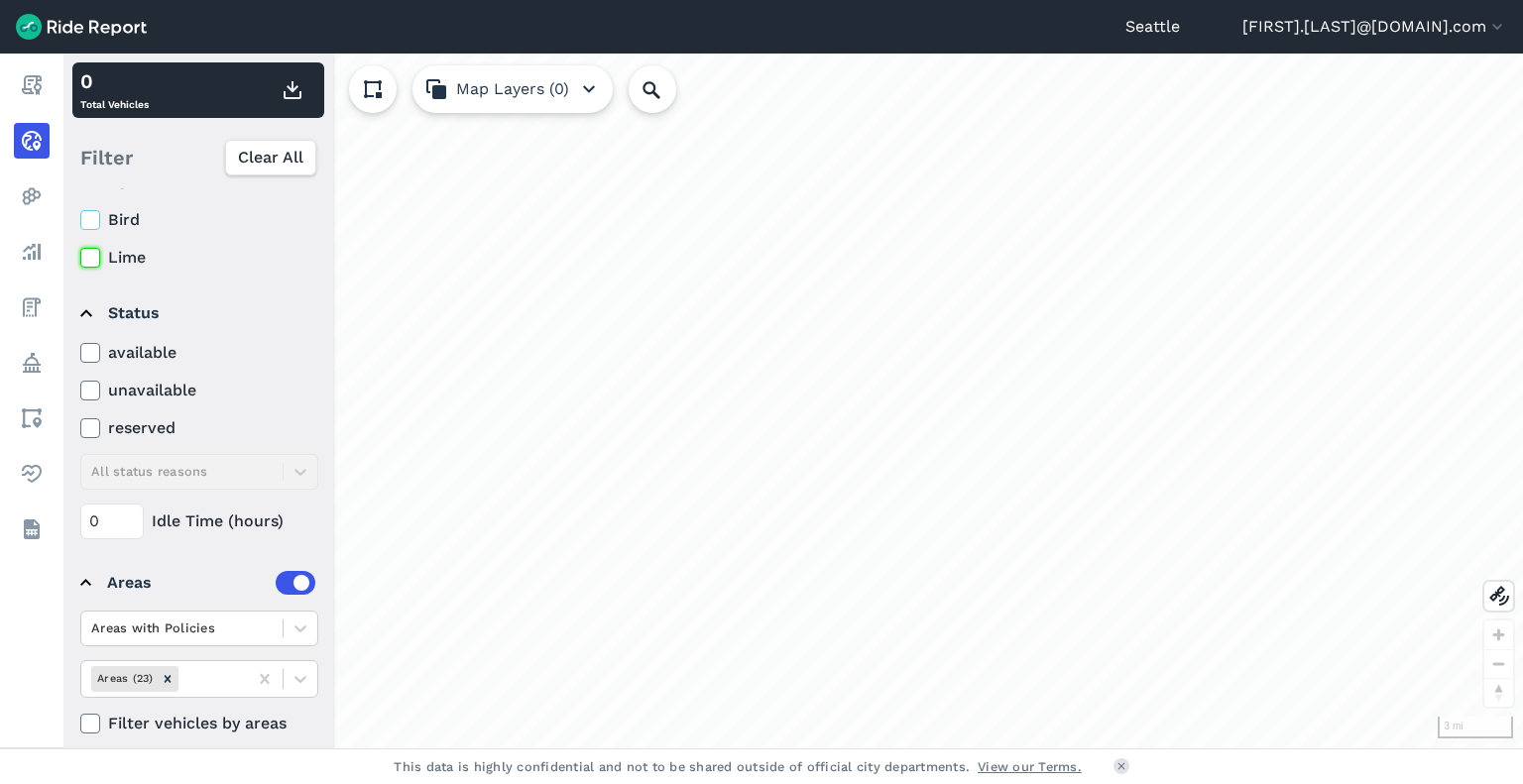 scroll, scrollTop: 61, scrollLeft: 0, axis: vertical 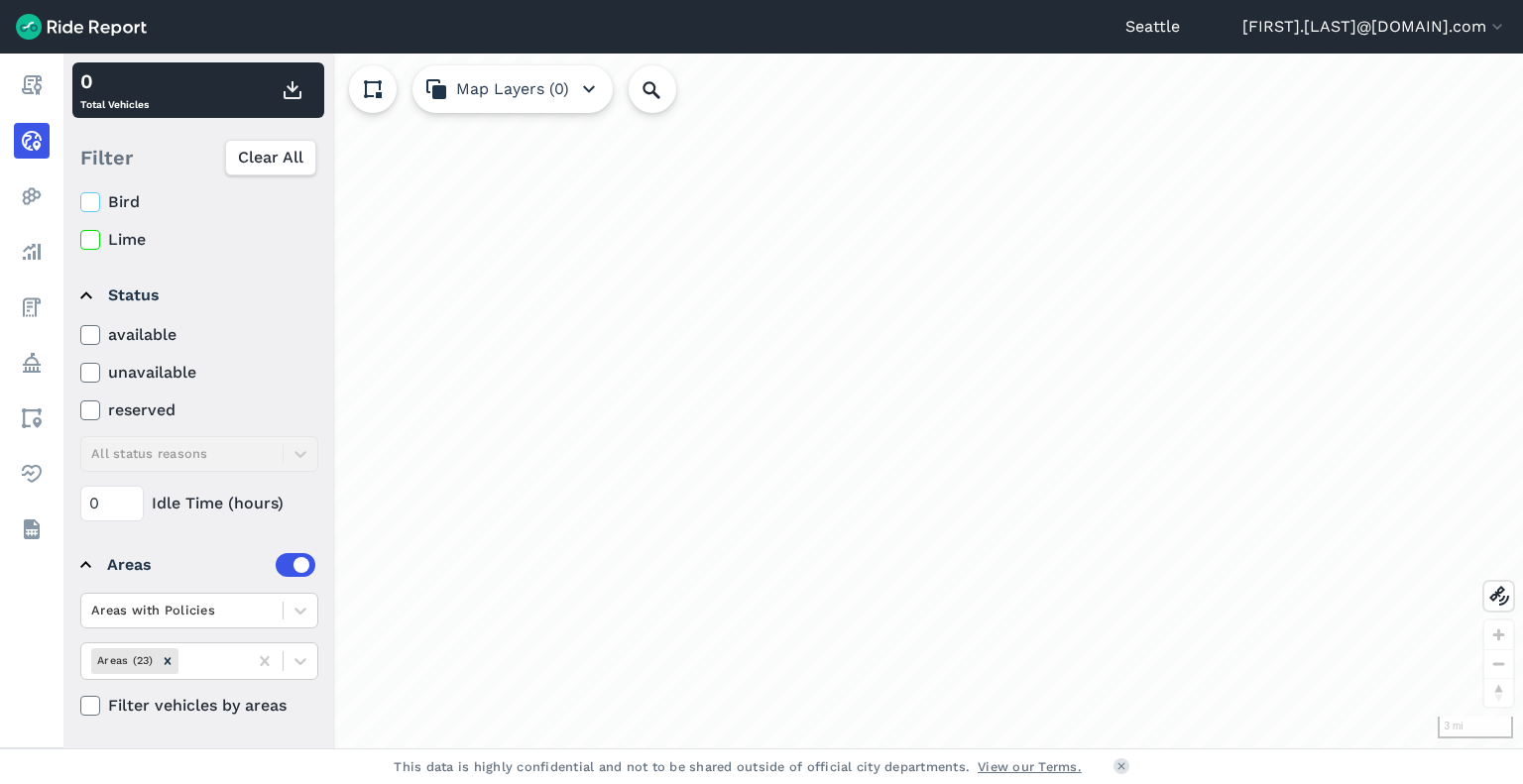 click on "3 mi 0 Total Vehicles Filter Clear All Operators Bird Lime Status available unavailable reserved All status reasons 0 Idle Time (hours) Areas Areas with Policies Areas (23) Filter vehicles by areas Map Layers (0)" at bounding box center (793, 400) 